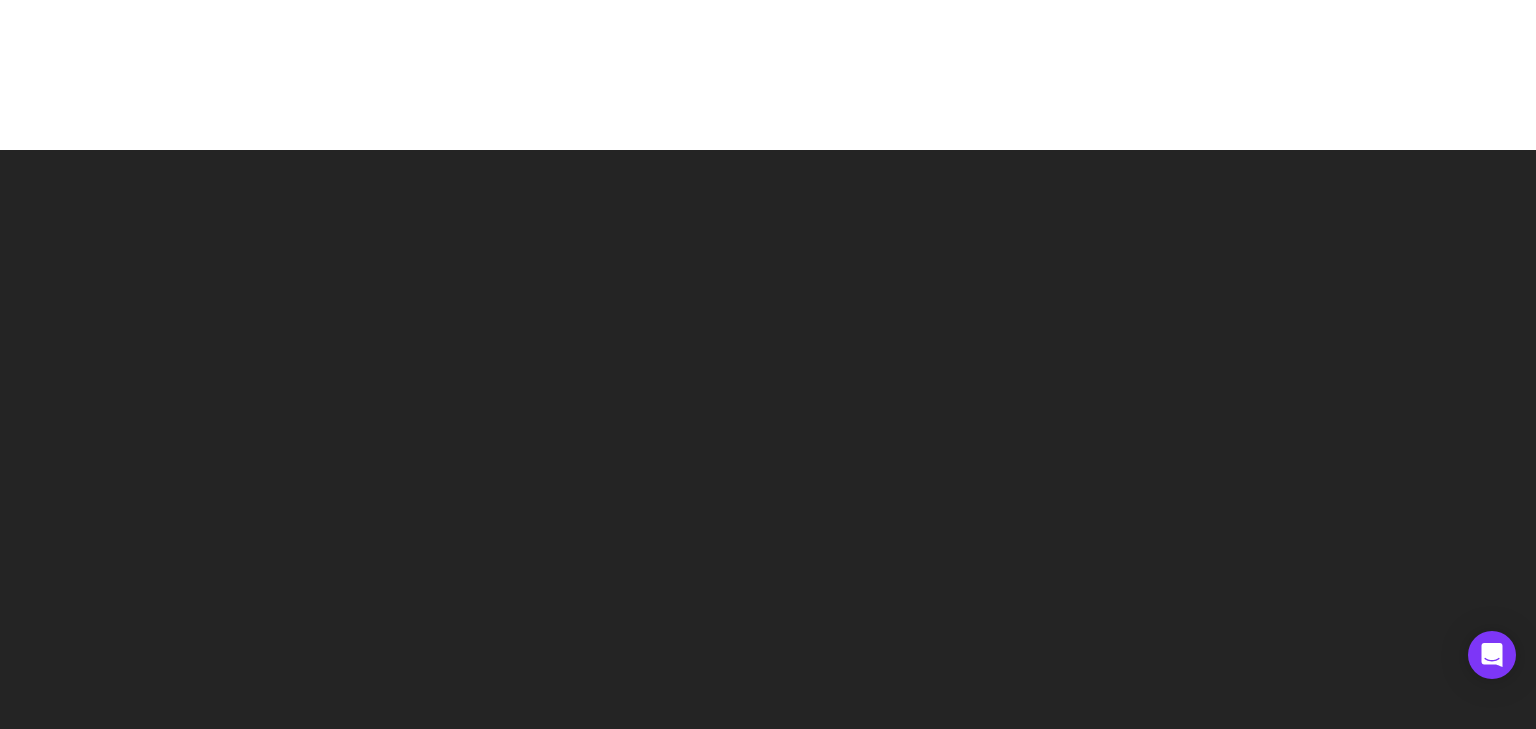 scroll, scrollTop: 0, scrollLeft: 0, axis: both 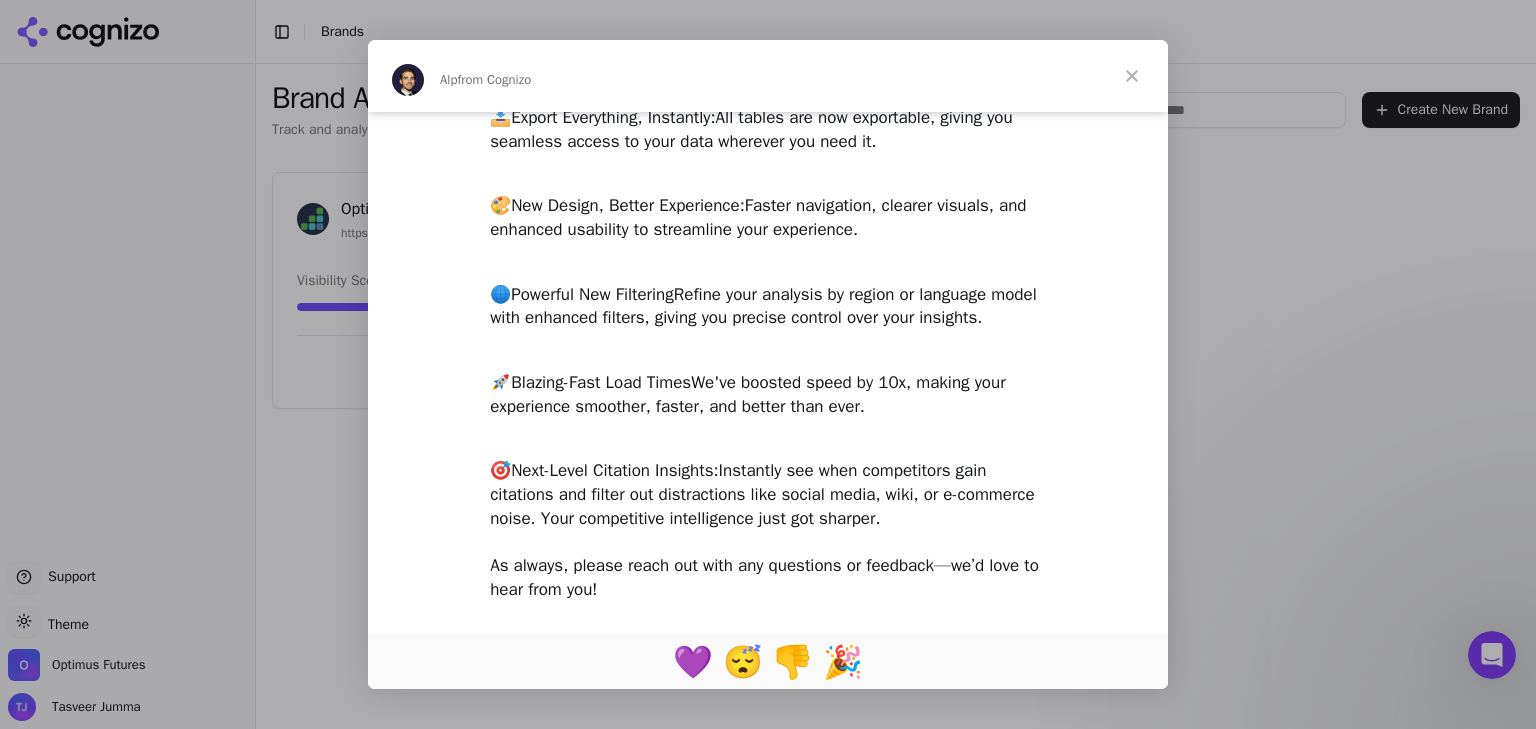 click at bounding box center (768, 364) 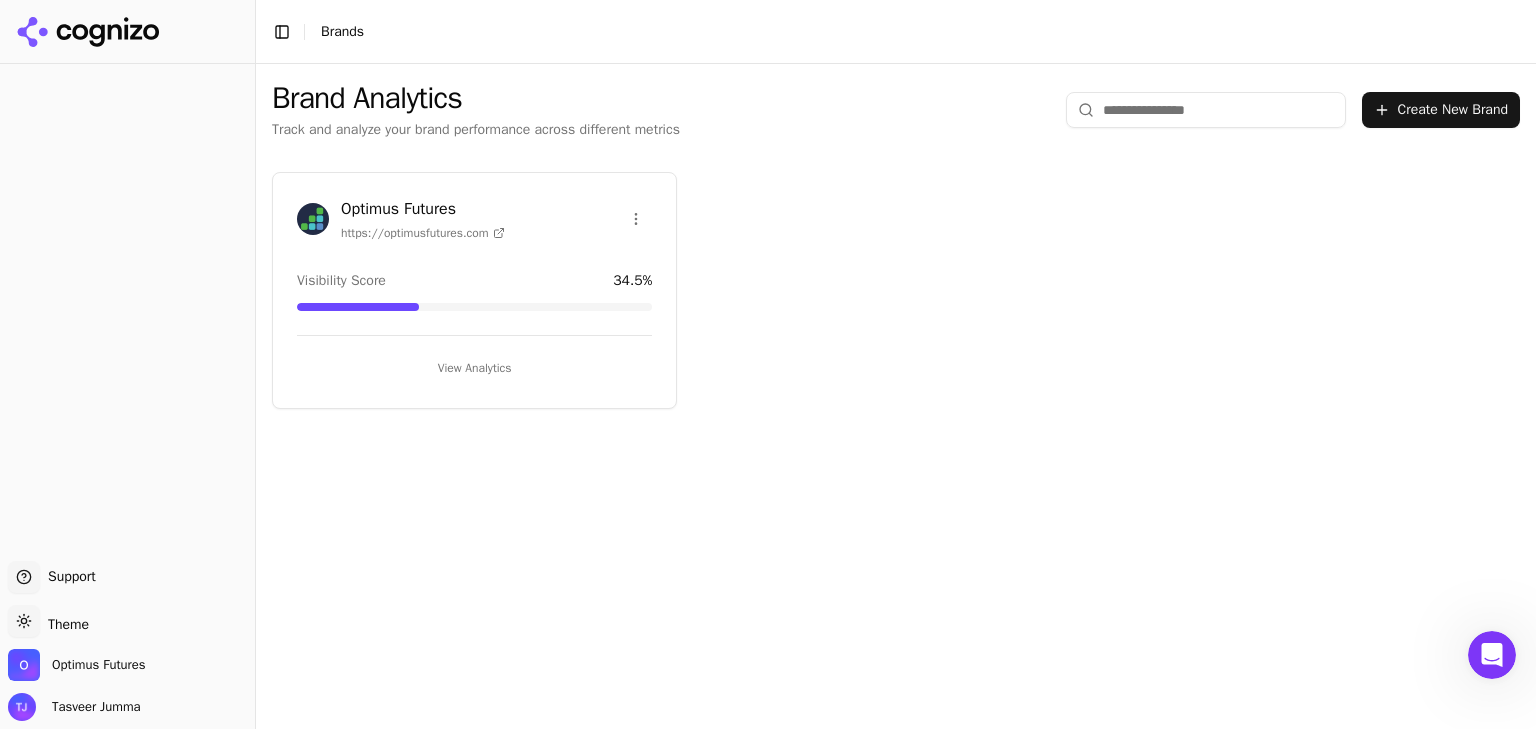 click 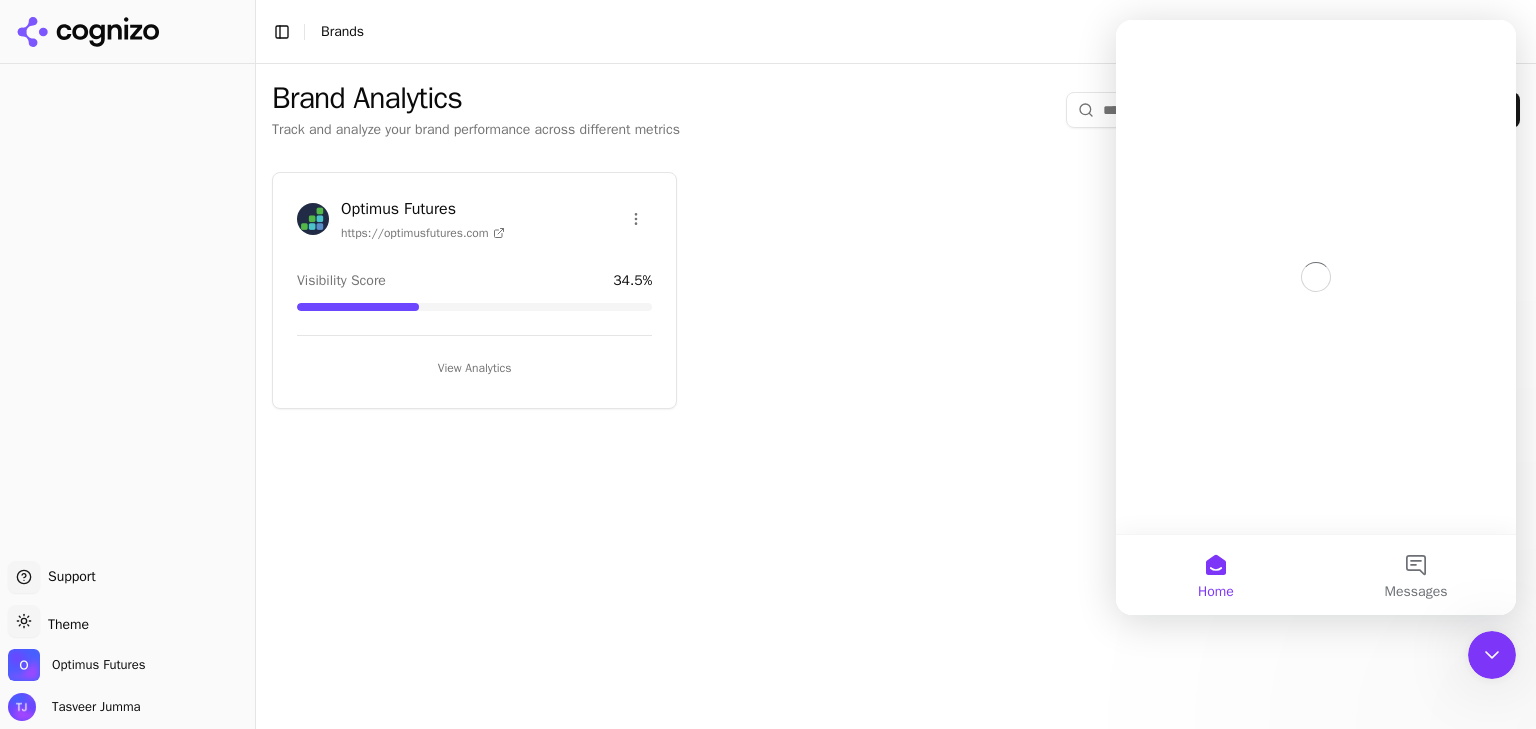 scroll, scrollTop: 0, scrollLeft: 0, axis: both 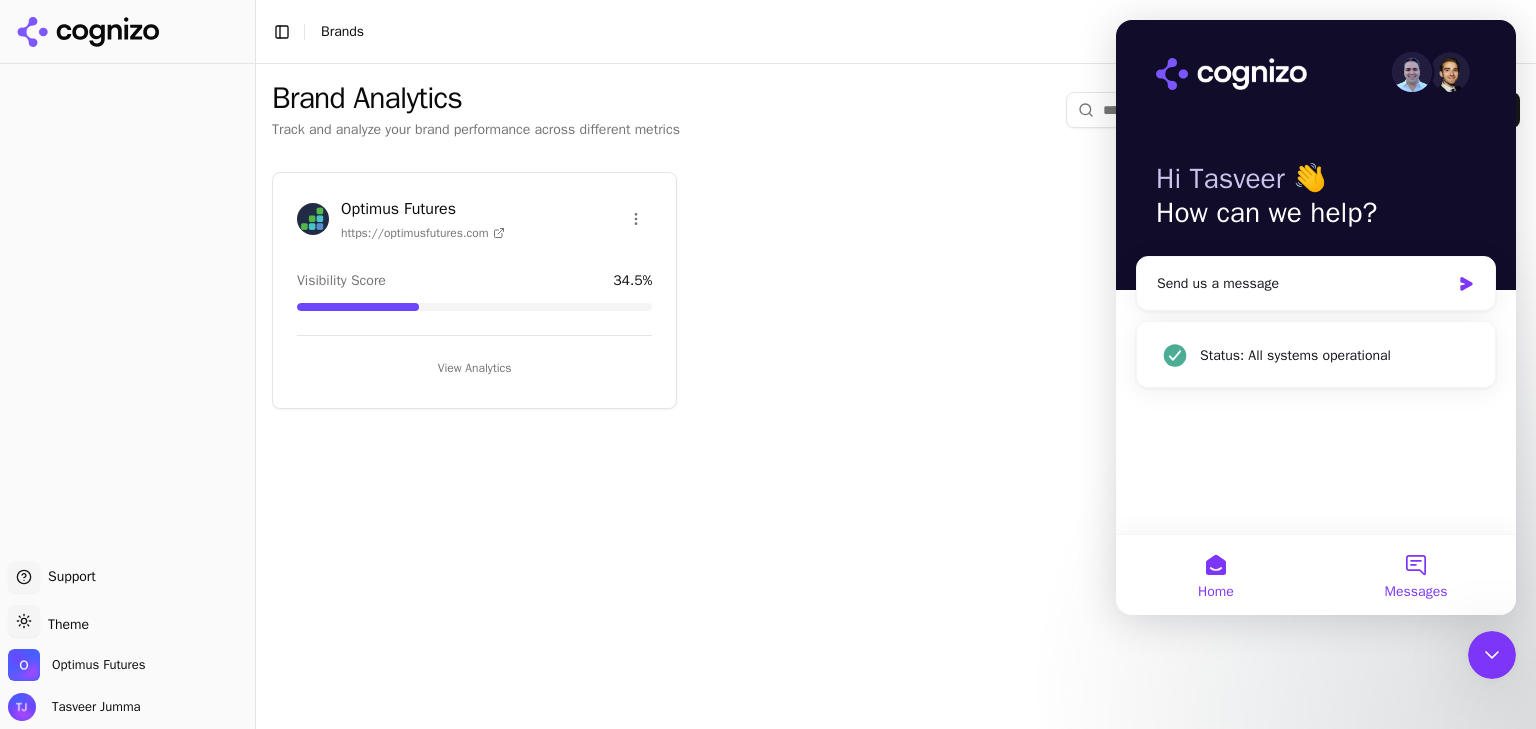click on "Messages" at bounding box center (1416, 575) 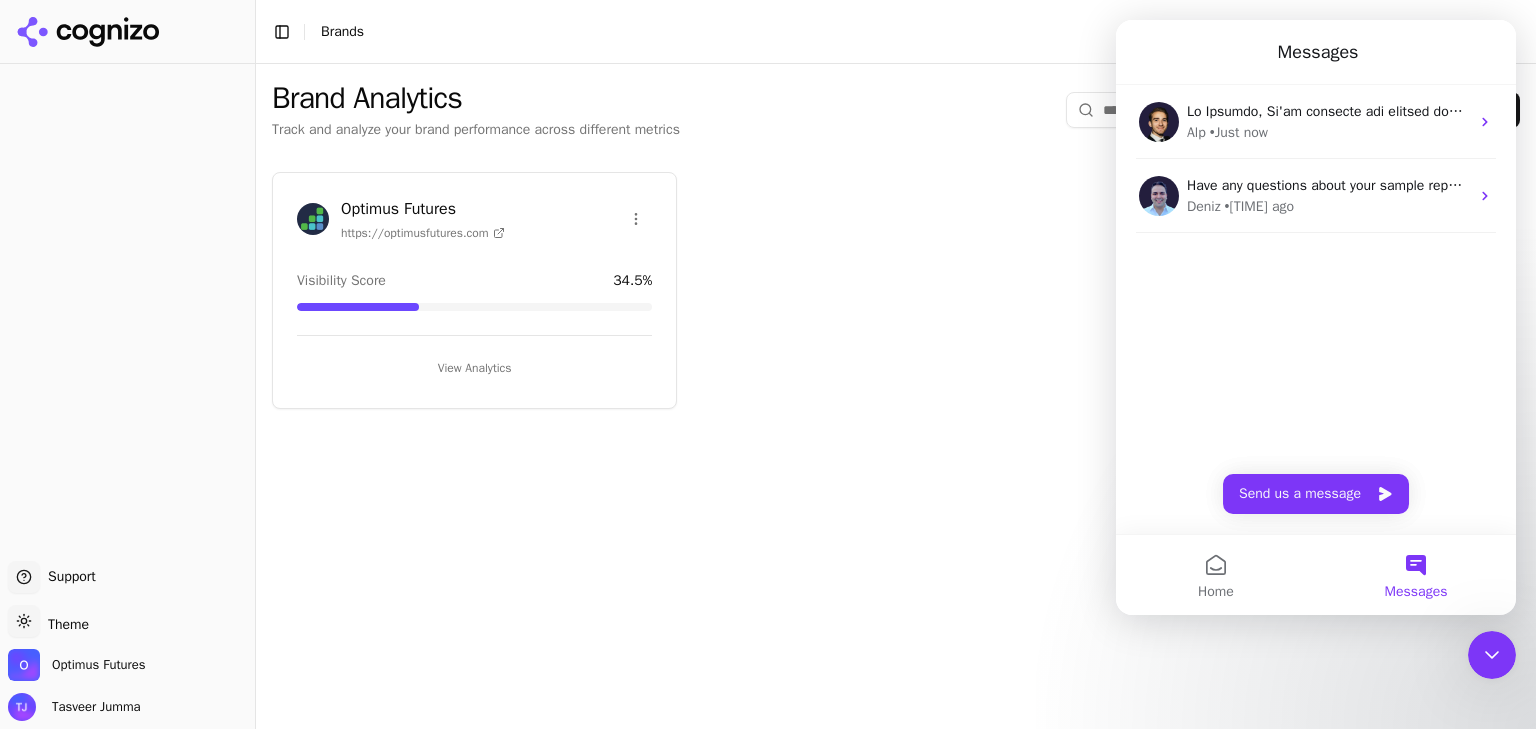 click at bounding box center [1492, 655] 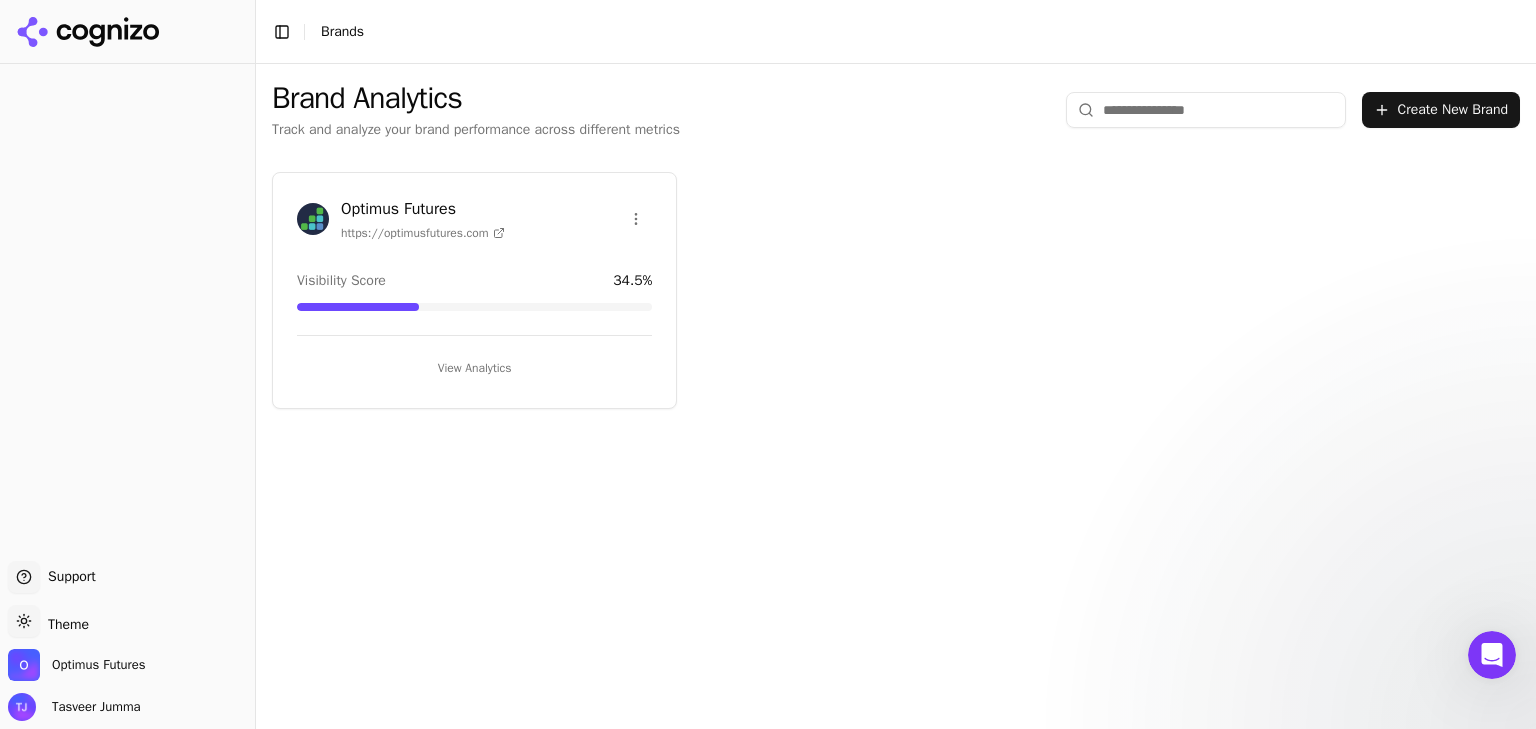 scroll, scrollTop: 0, scrollLeft: 0, axis: both 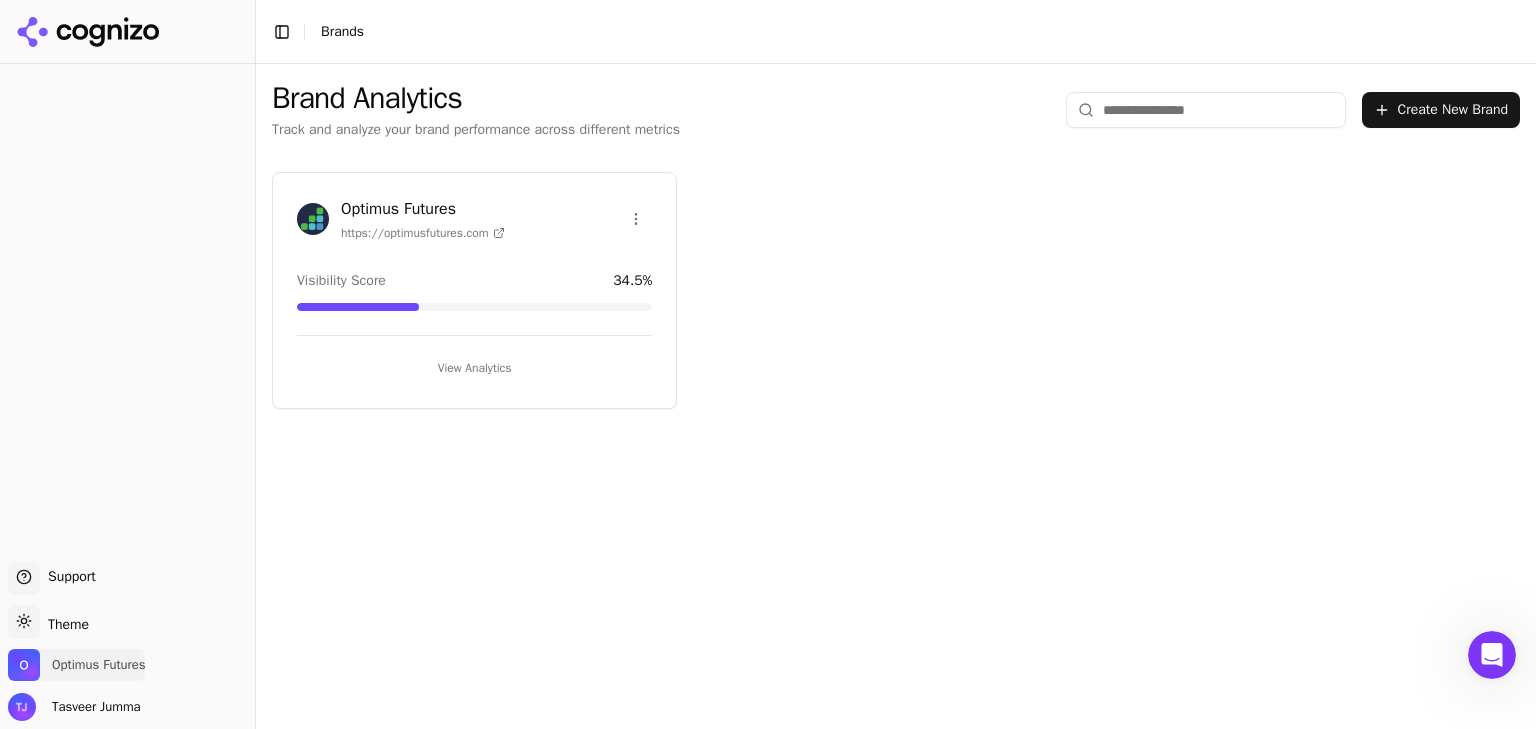 click on "Optimus Futures" at bounding box center [98, 665] 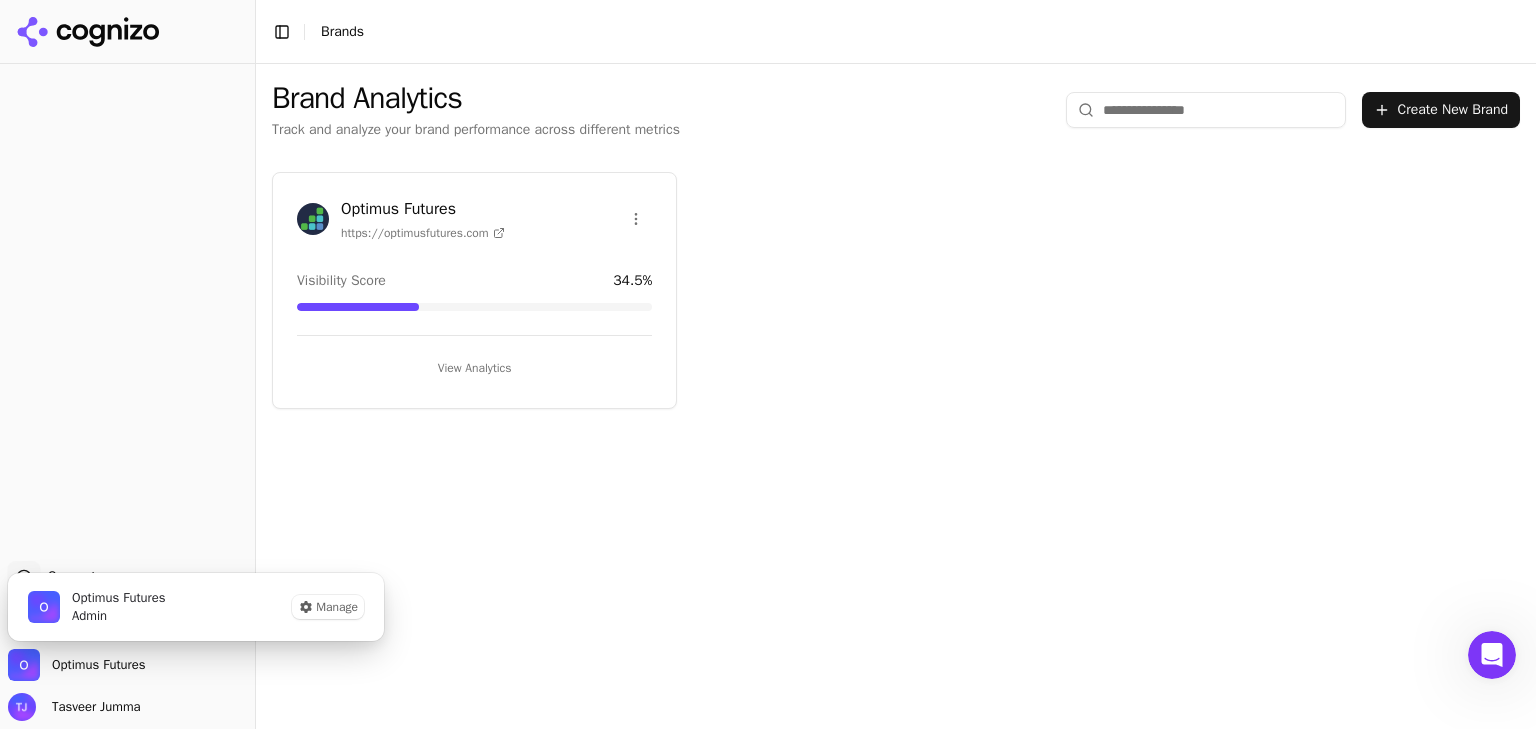 click on "Admin" at bounding box center (118, 616) 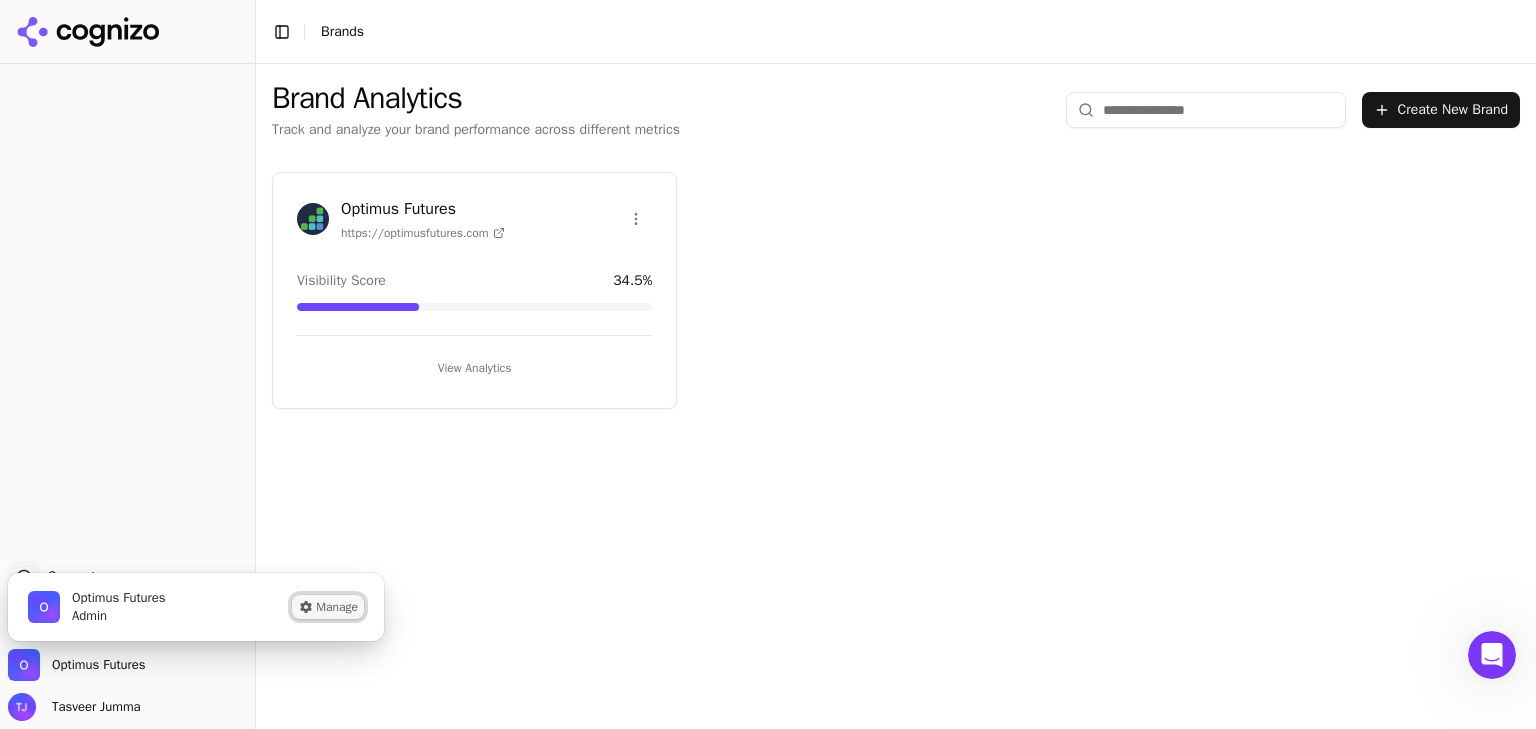 click on "Manage" at bounding box center [328, 607] 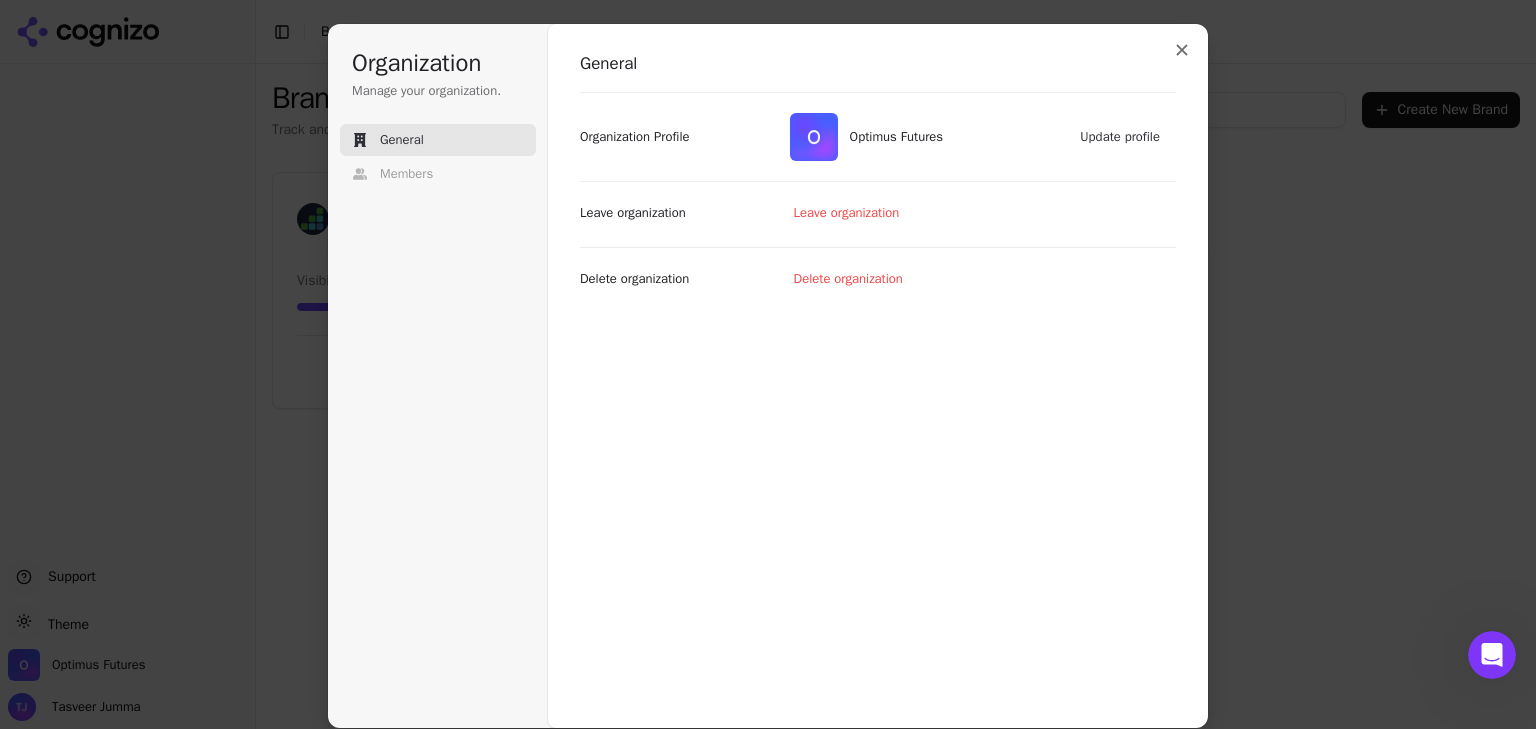 click on "Organization Manage your organization. General Members" at bounding box center (438, 168) 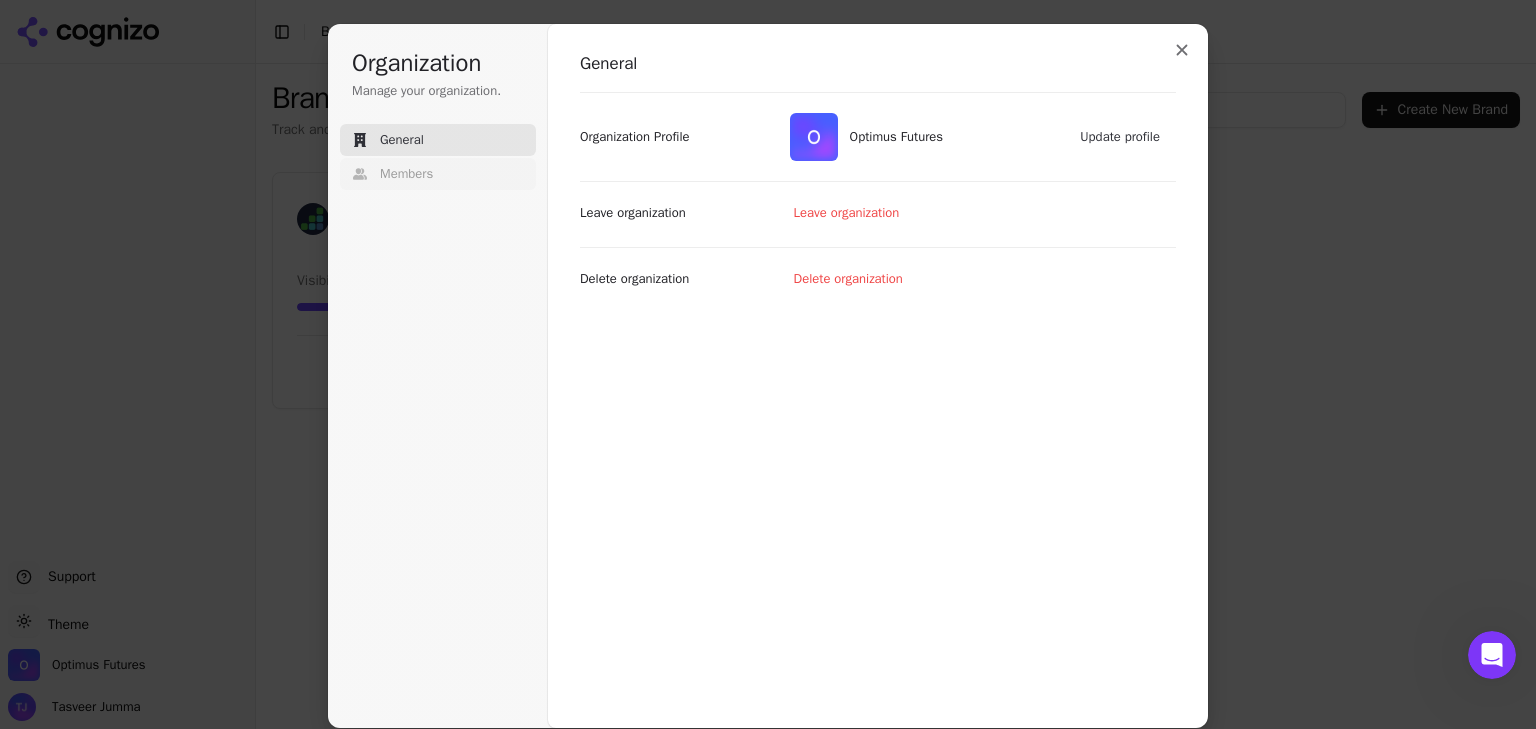 click on "Members" at bounding box center (406, 174) 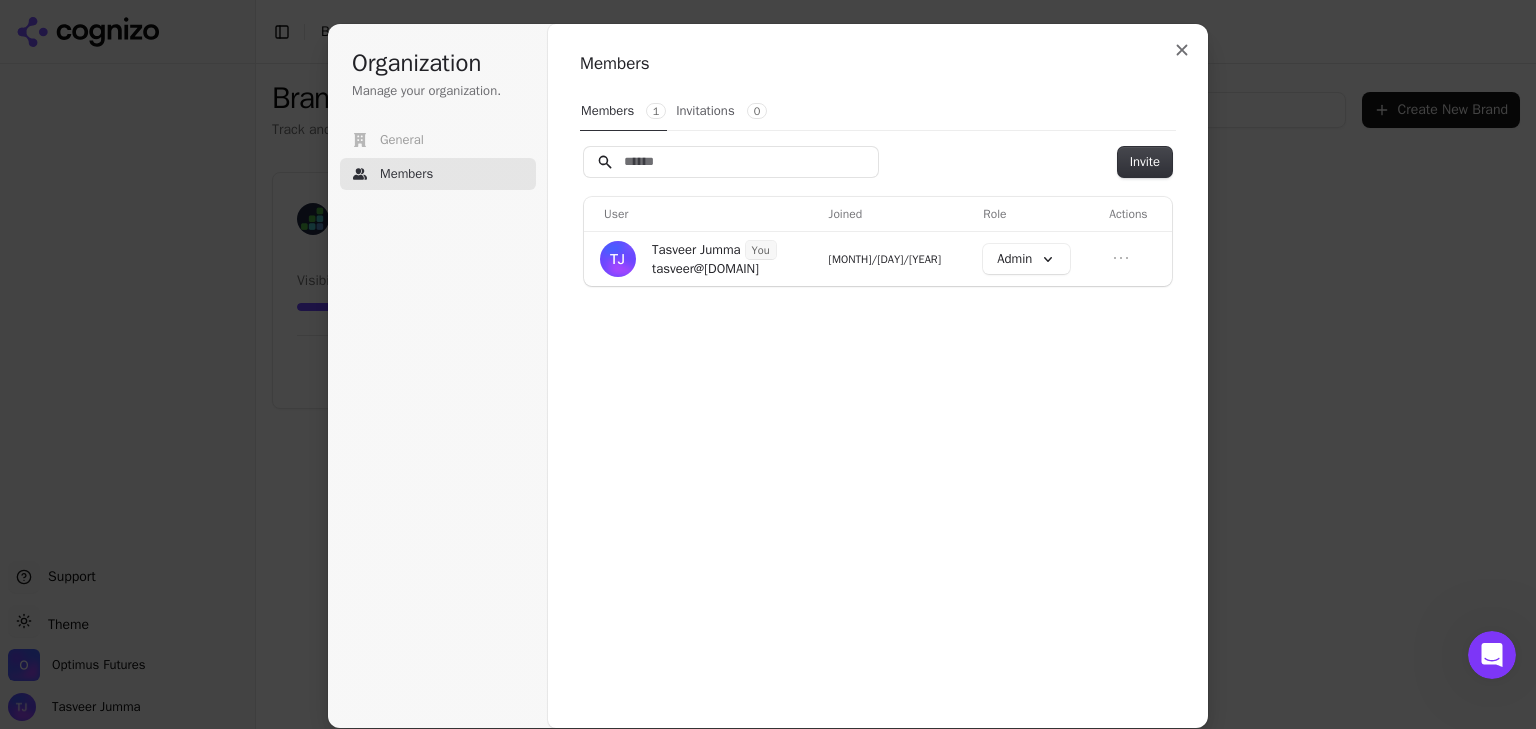 click on "Invitations 0" at bounding box center (721, 111) 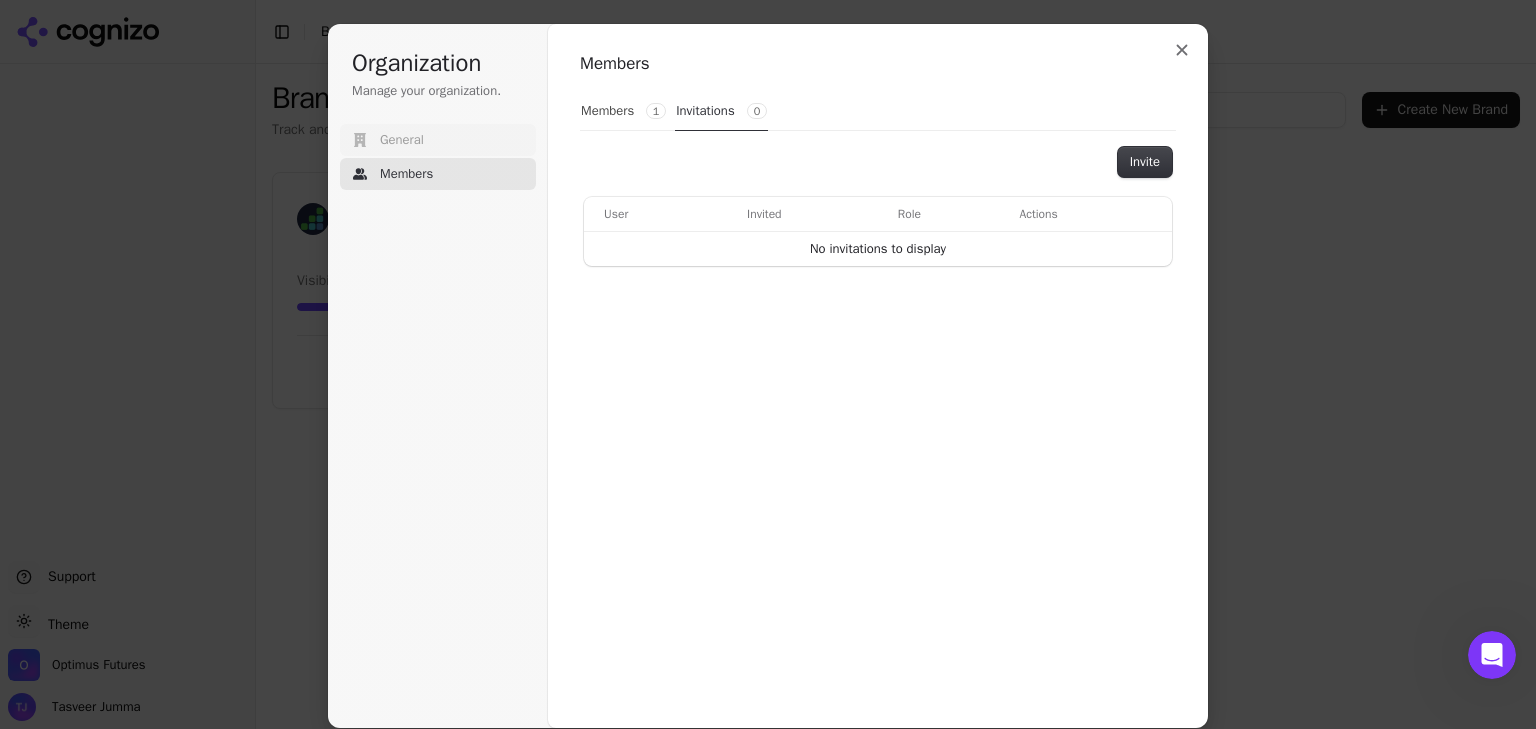 click on "General" at bounding box center (438, 140) 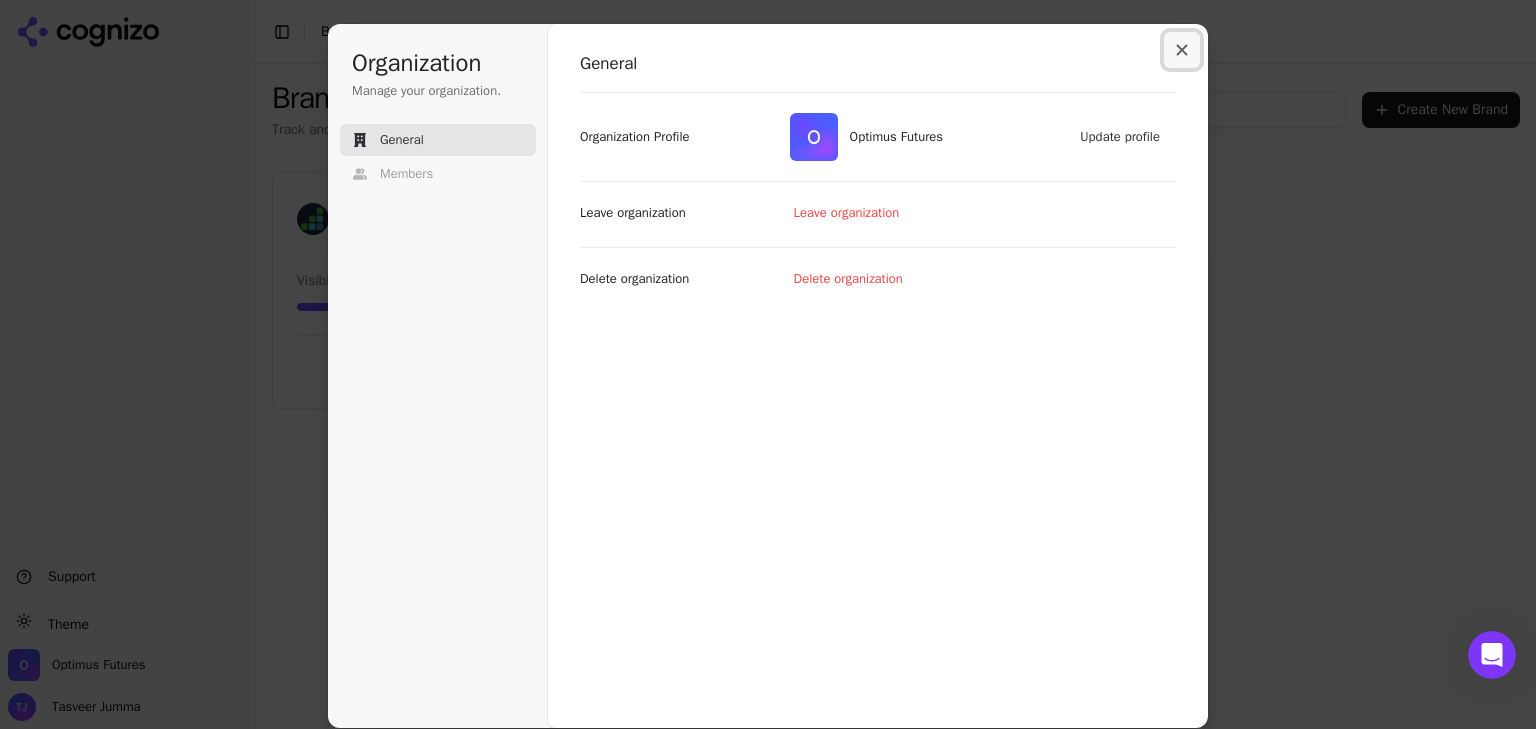 click 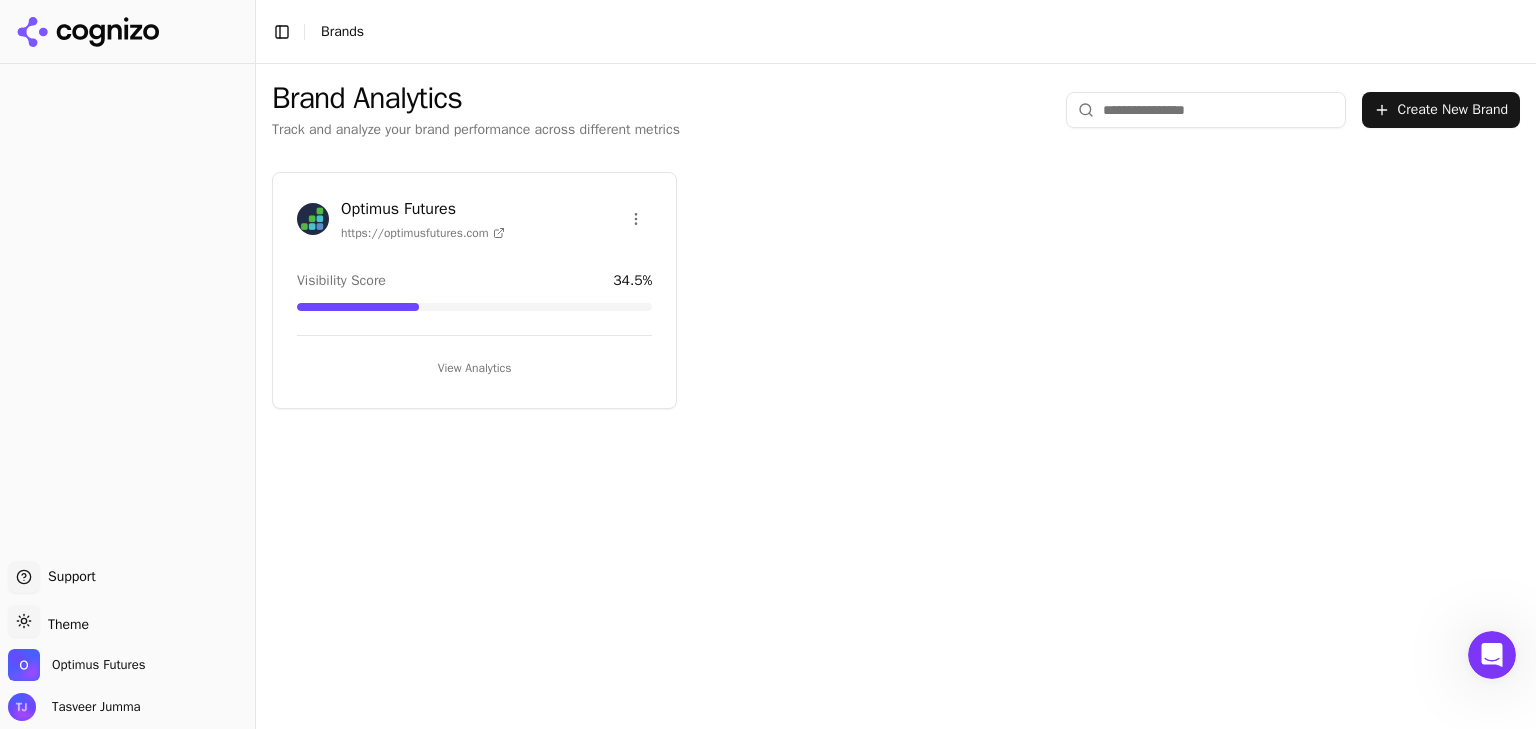 drag, startPoint x: 99, startPoint y: 577, endPoint x: 76, endPoint y: 685, distance: 110.42192 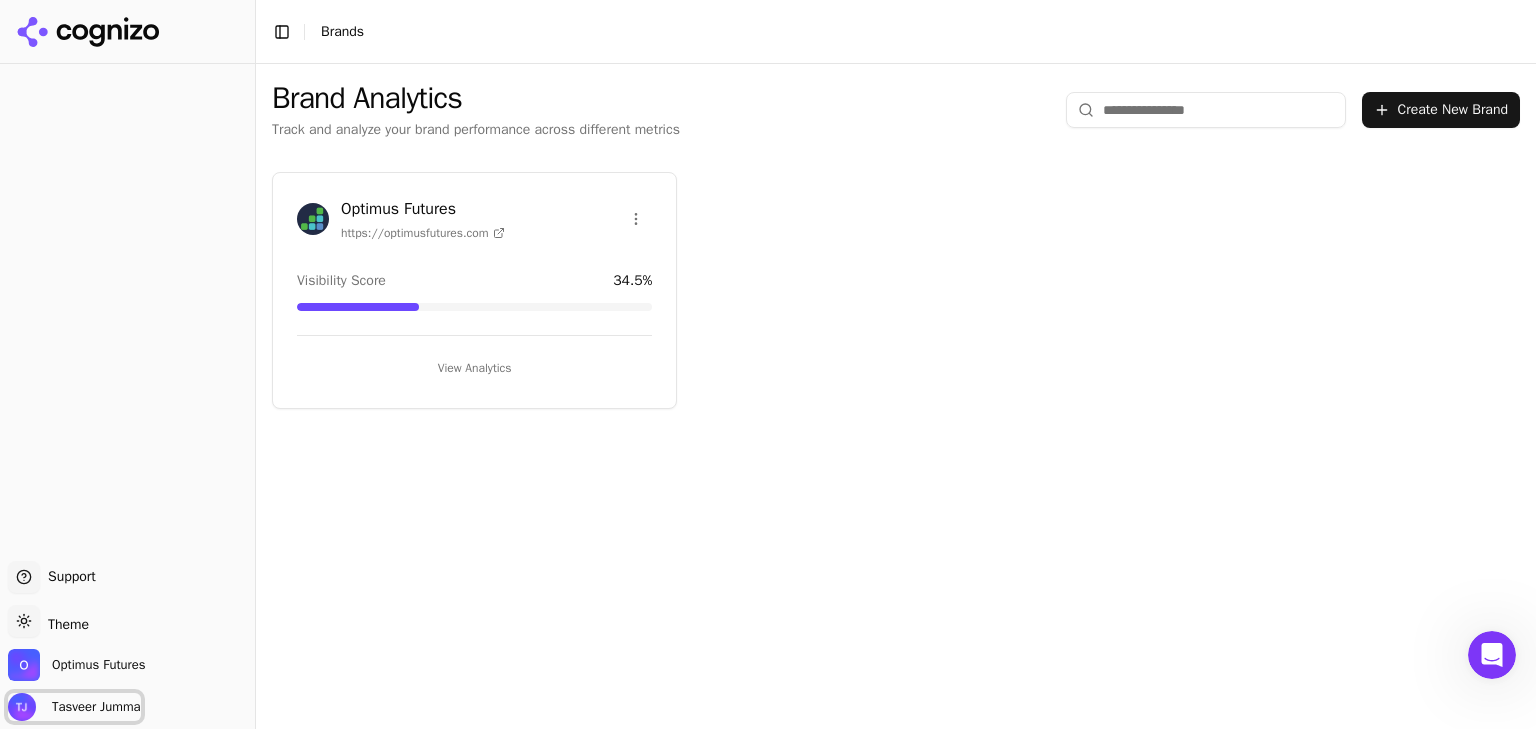 click on "Tasveer Jumma" at bounding box center (92, 707) 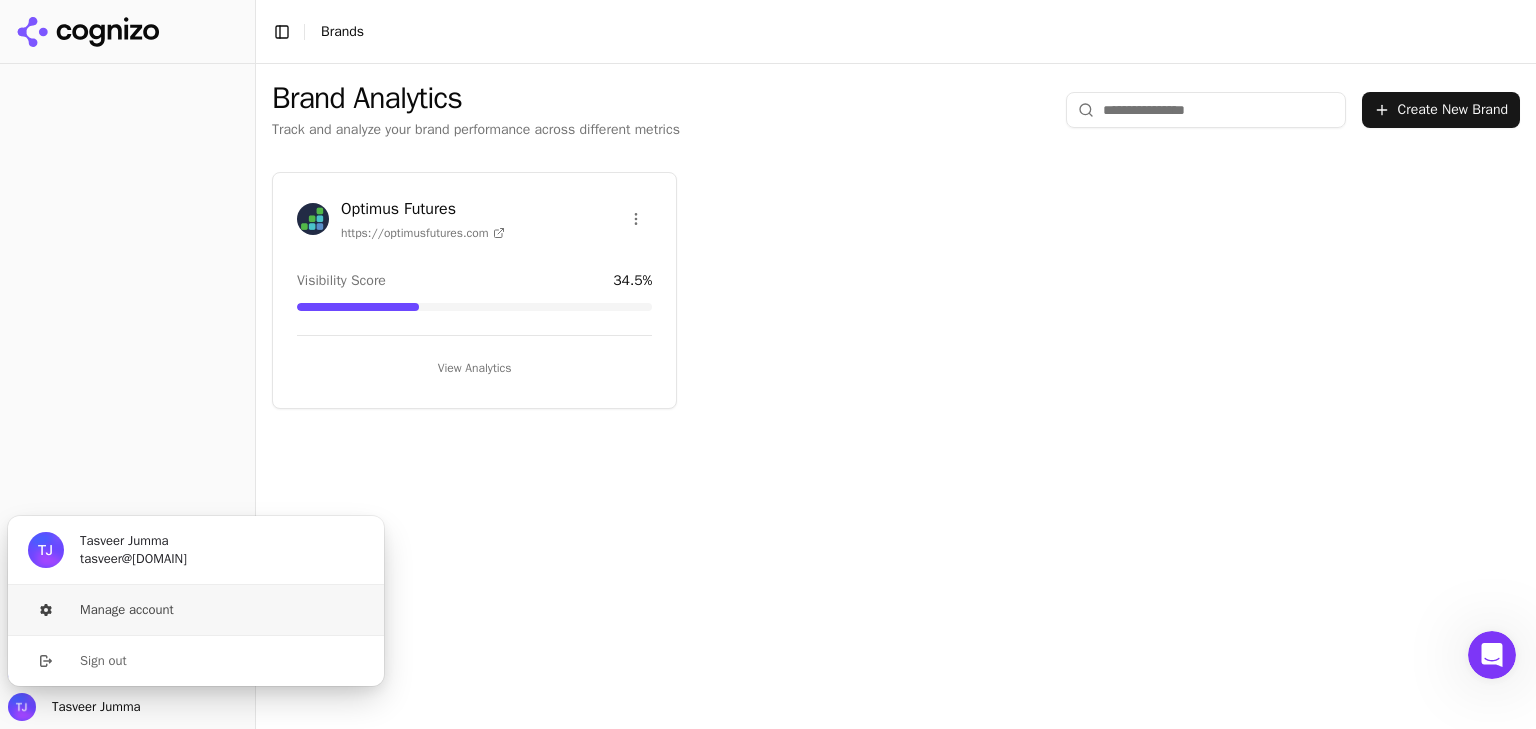 click on "Manage account" at bounding box center [196, 610] 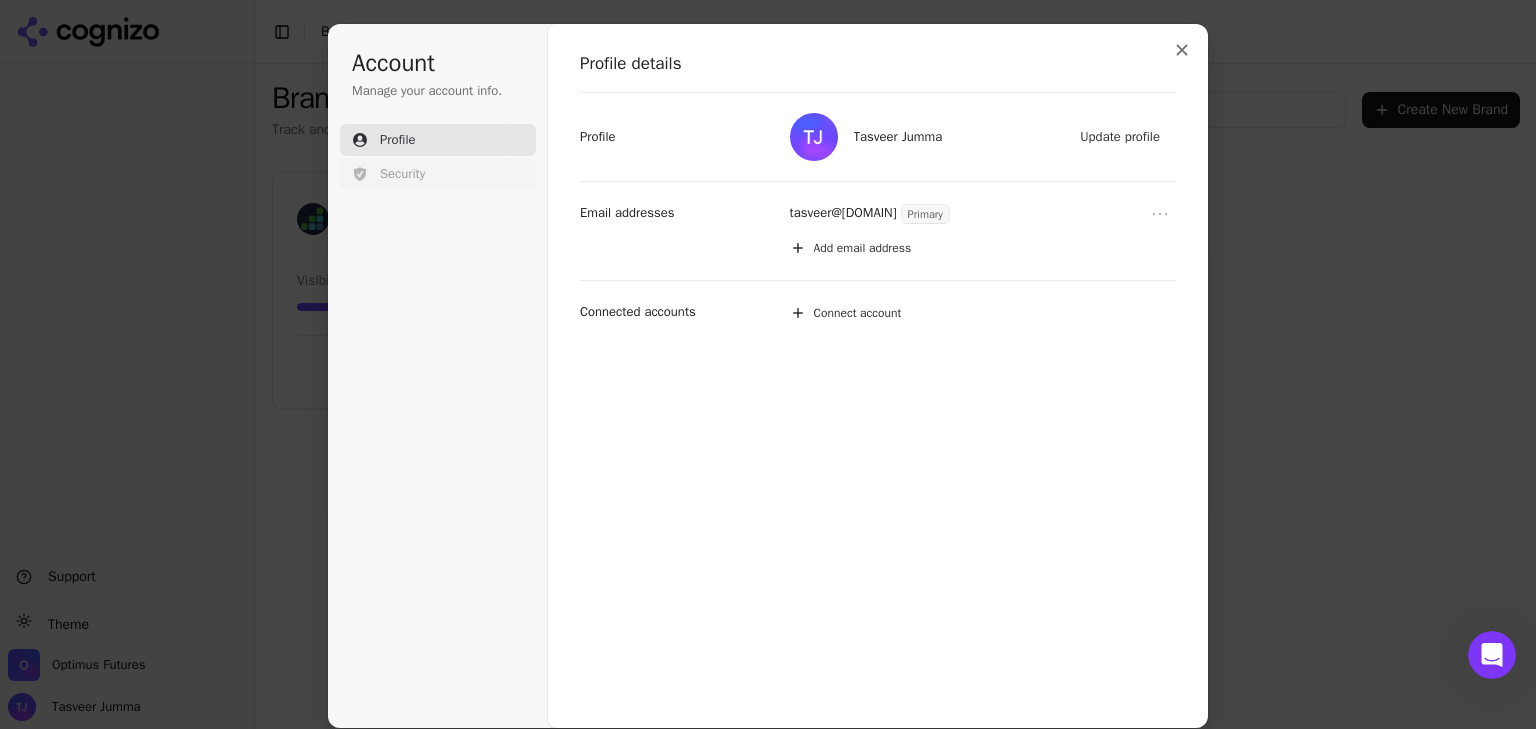 click on "Security" at bounding box center [438, 174] 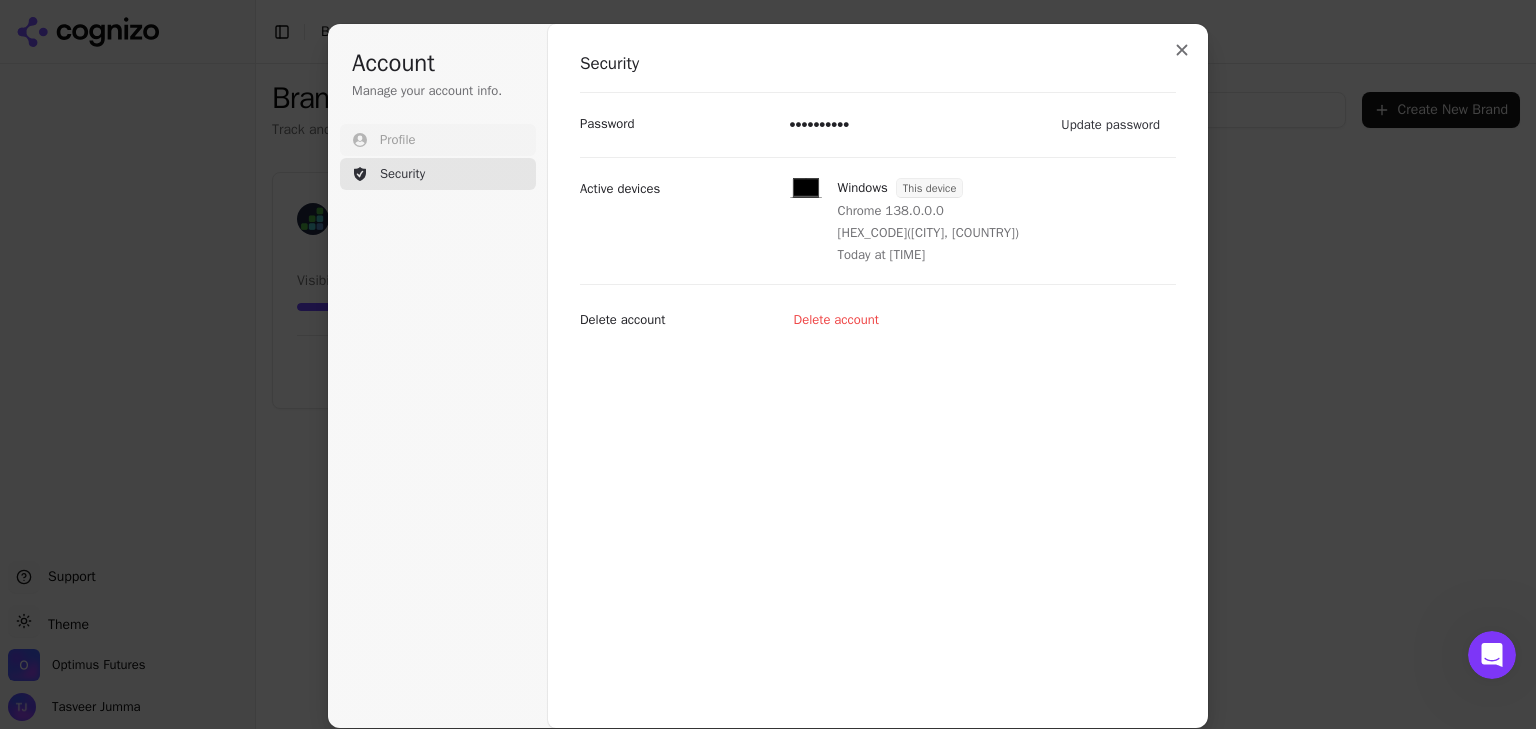 click on "Profile" at bounding box center [438, 140] 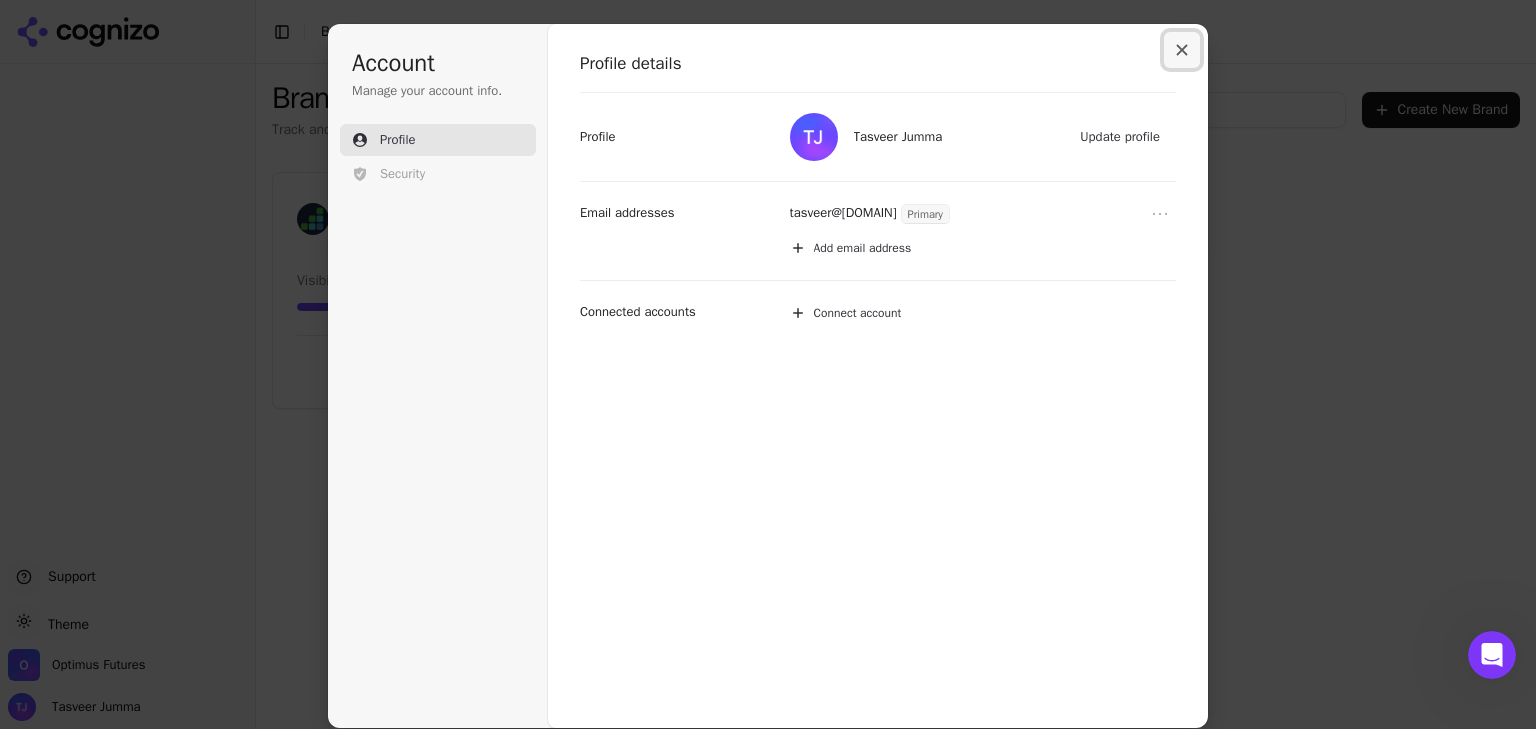 click 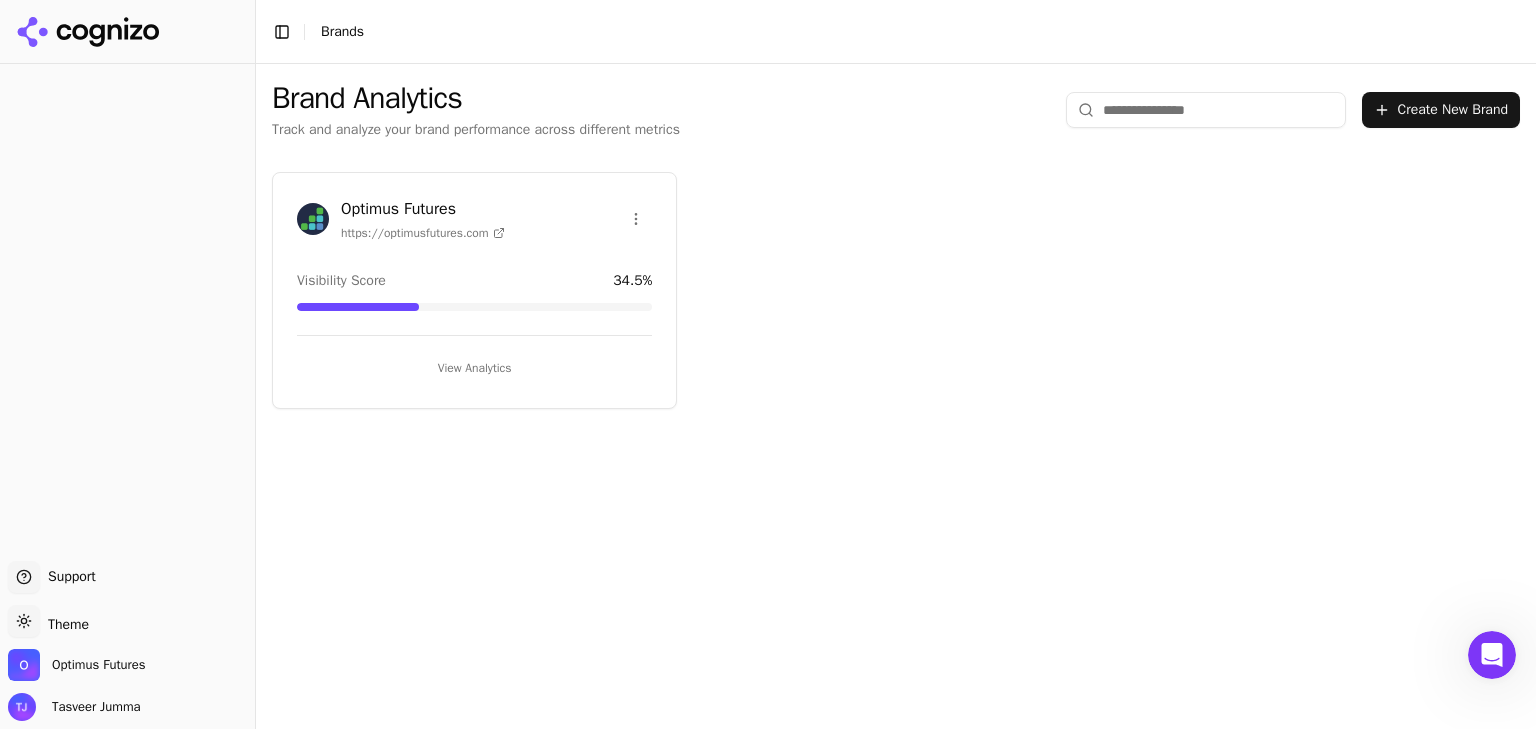 click on "Support" at bounding box center [68, 577] 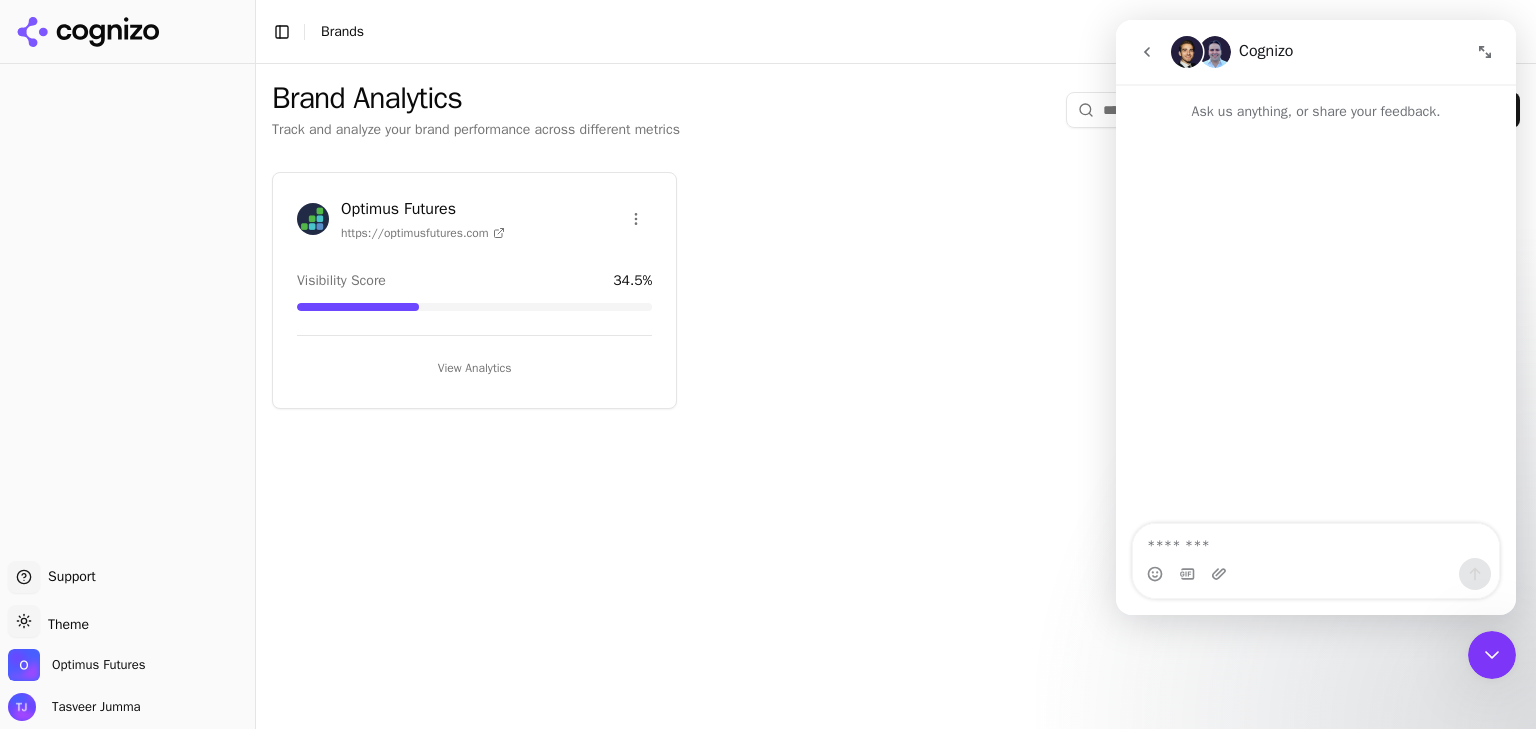 click on "Support Support Toggle theme  Theme Optimus Futures   Tasveer Jumma Toggle Sidebar Brands Brand Analytics Track and analyze your brand performance across different metrics Create New Brand Optimus Futures https://optimusfutures.com Visibility Score 34.5 % View Analytics" at bounding box center [768, 439] 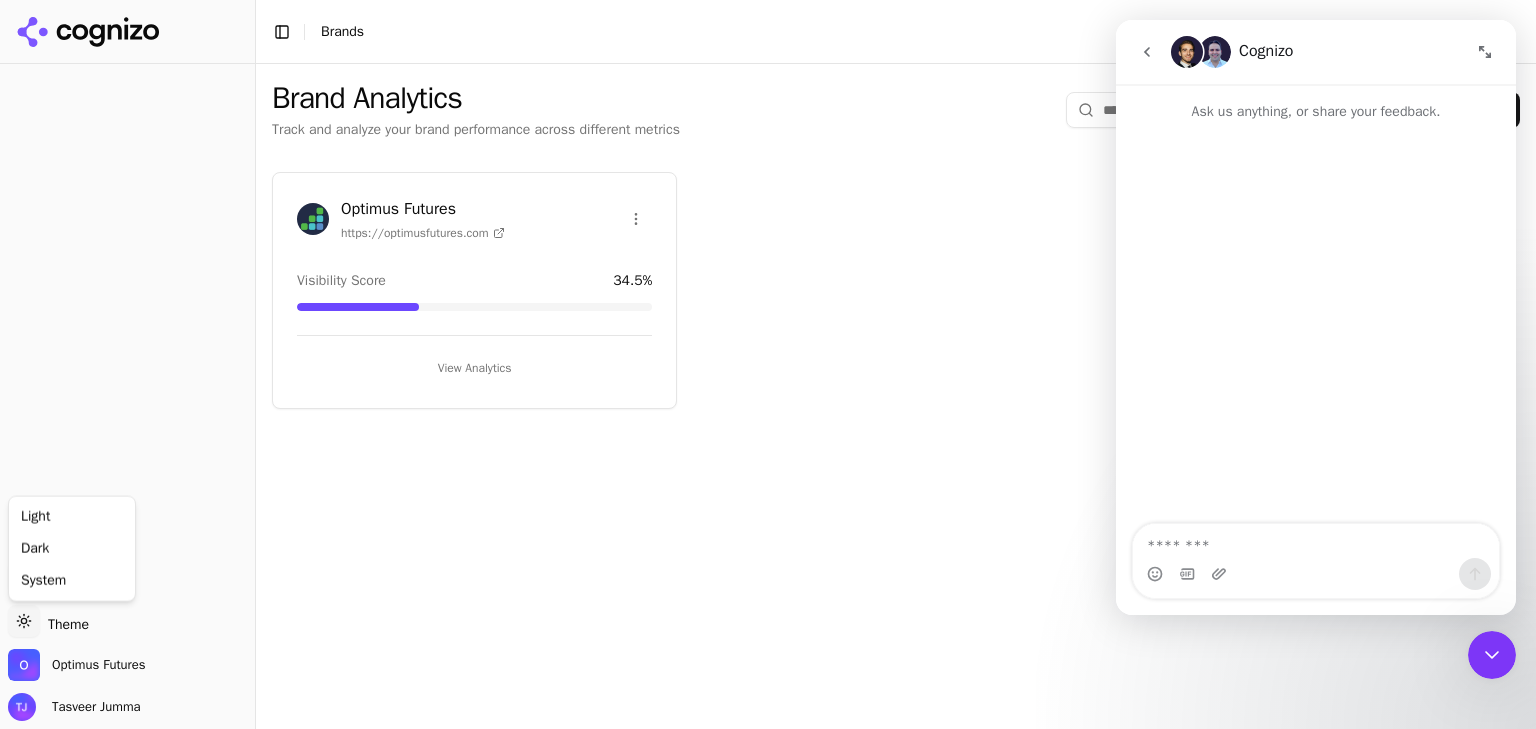 click on "Support Support Toggle theme  Theme Optimus Futures   Tasveer Jumma Toggle Sidebar Brands Brand Analytics Track and analyze your brand performance across different metrics Create New Brand Optimus Futures https://optimusfutures.com Visibility Score 34.5 % View Analytics
Light Dark System" at bounding box center (768, 439) 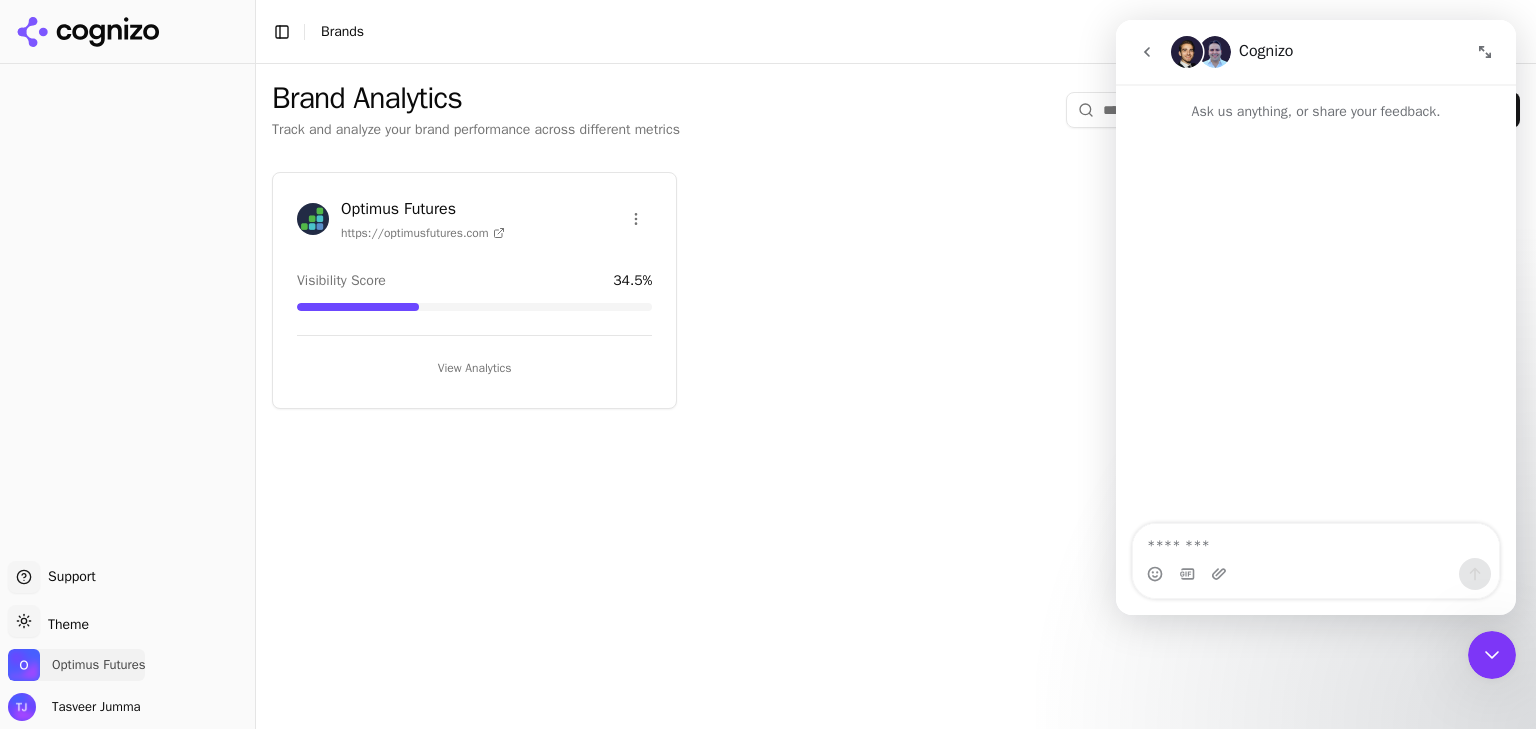 click on "Optimus Futures" at bounding box center (98, 665) 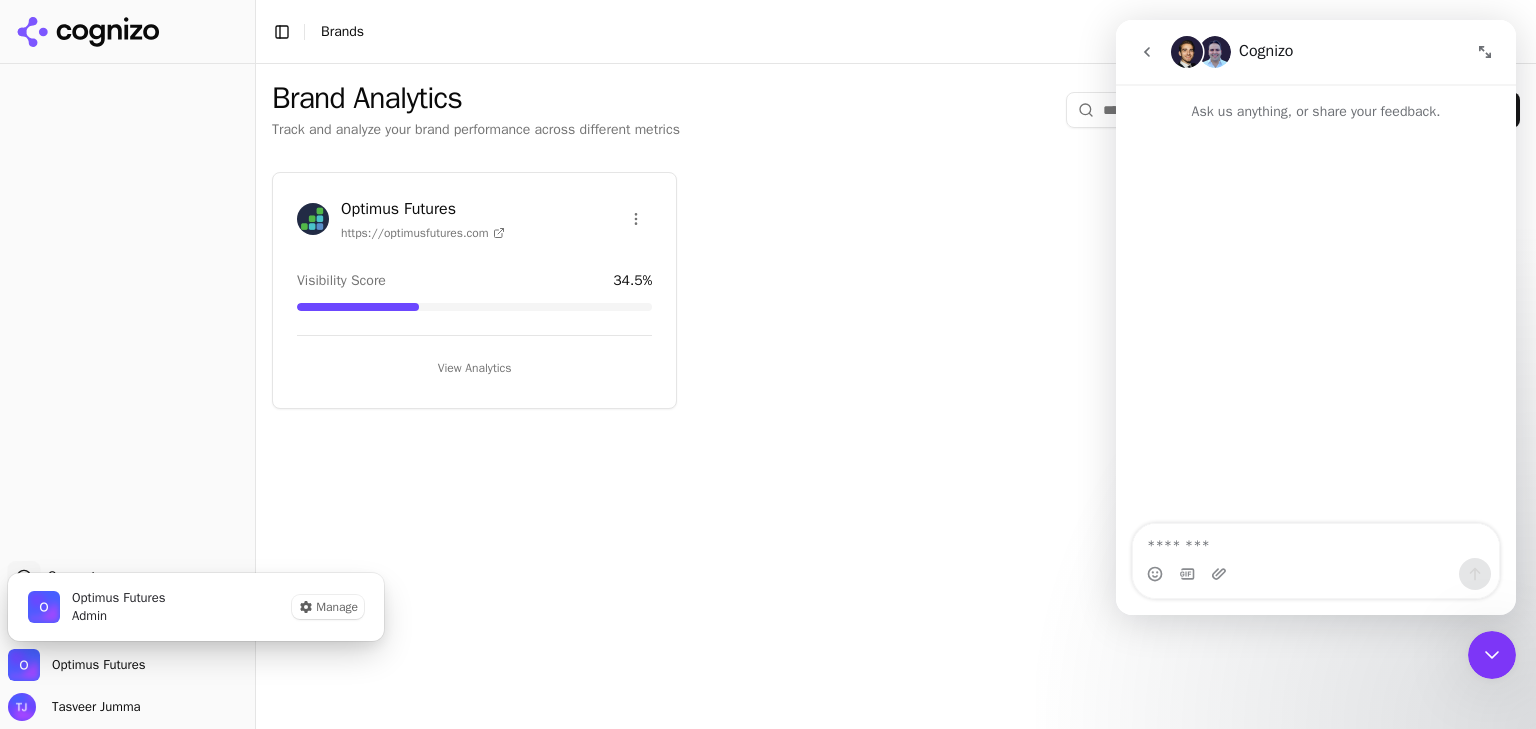 click on "View Analytics" at bounding box center (474, 368) 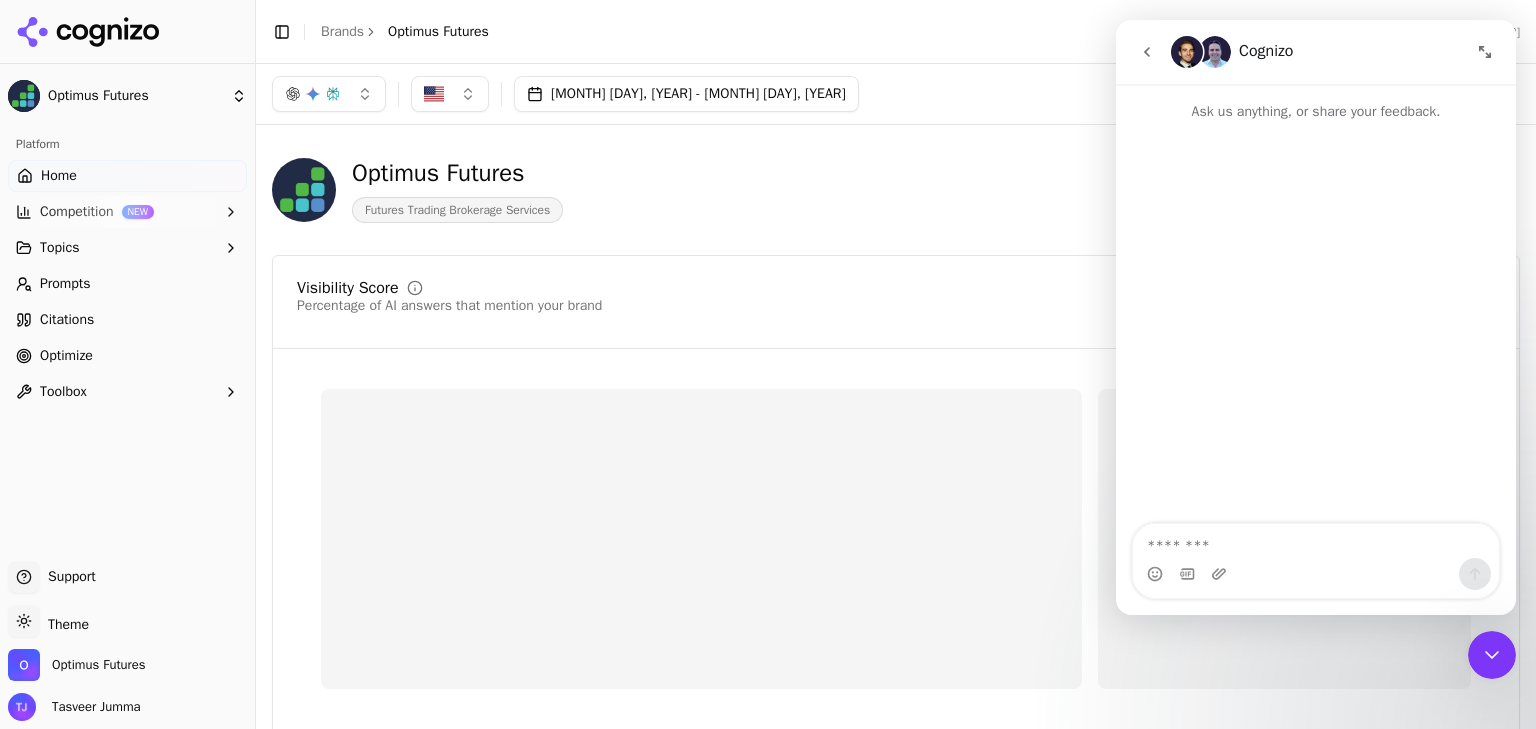 click on "Toolbox" at bounding box center (127, 392) 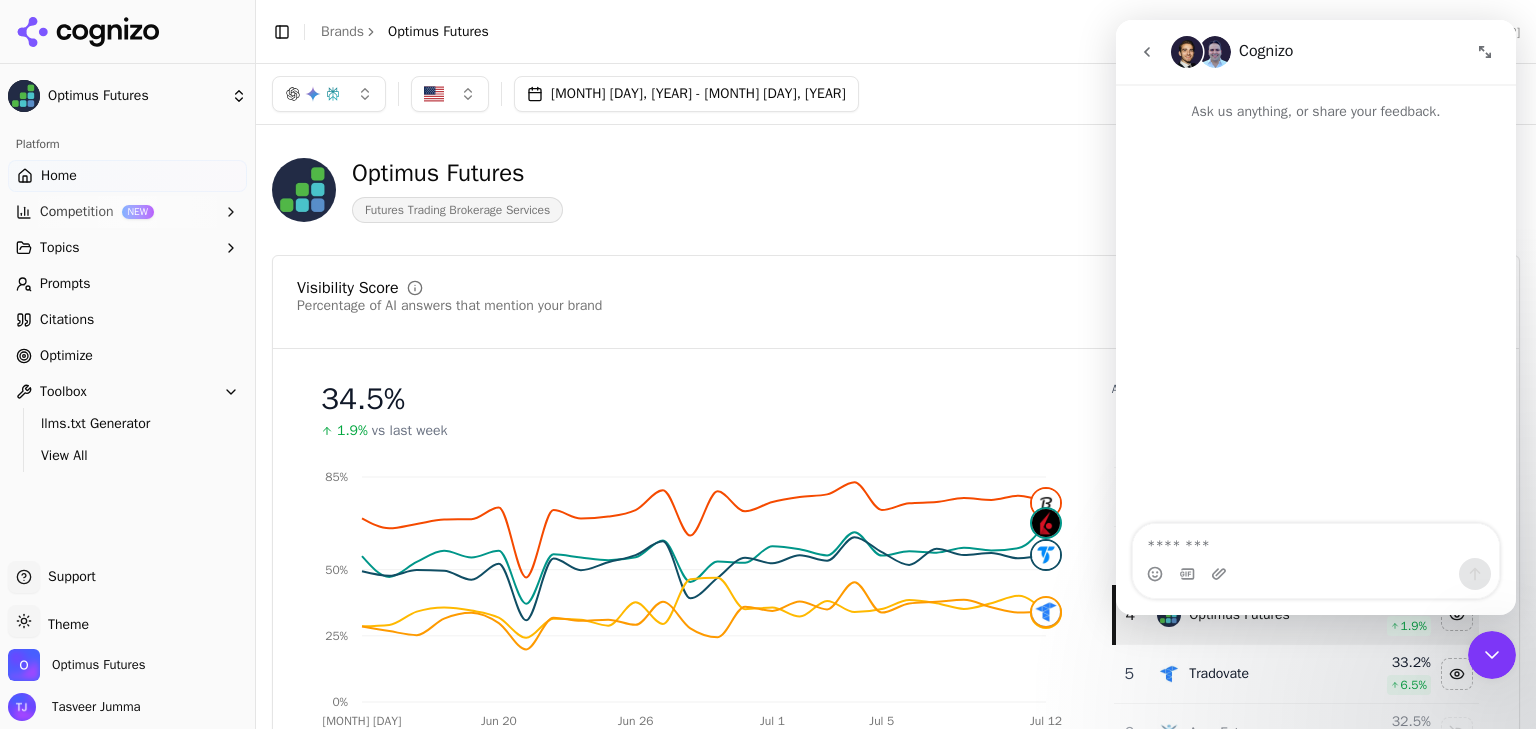 click on "Home" at bounding box center [127, 176] 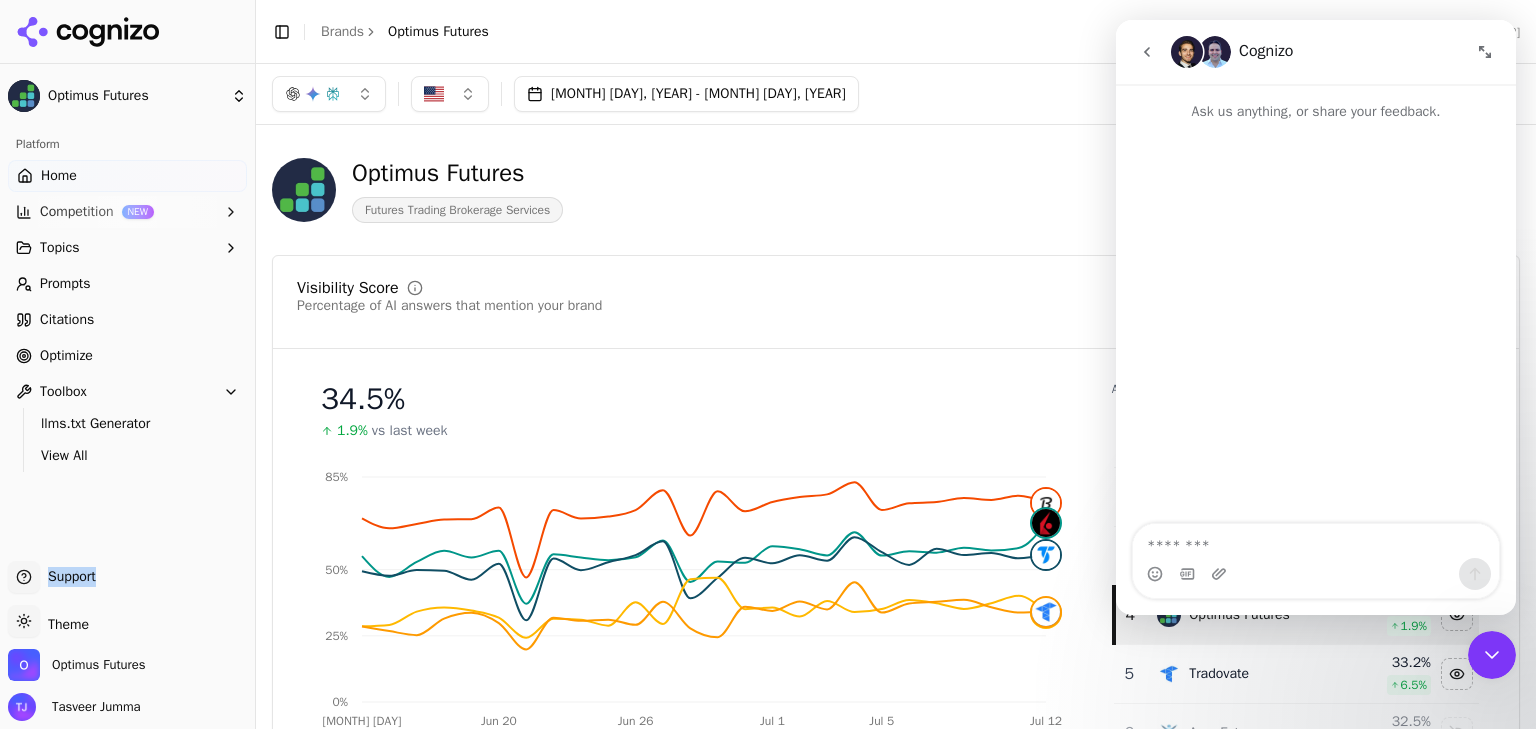 click on "Support" at bounding box center (68, 577) 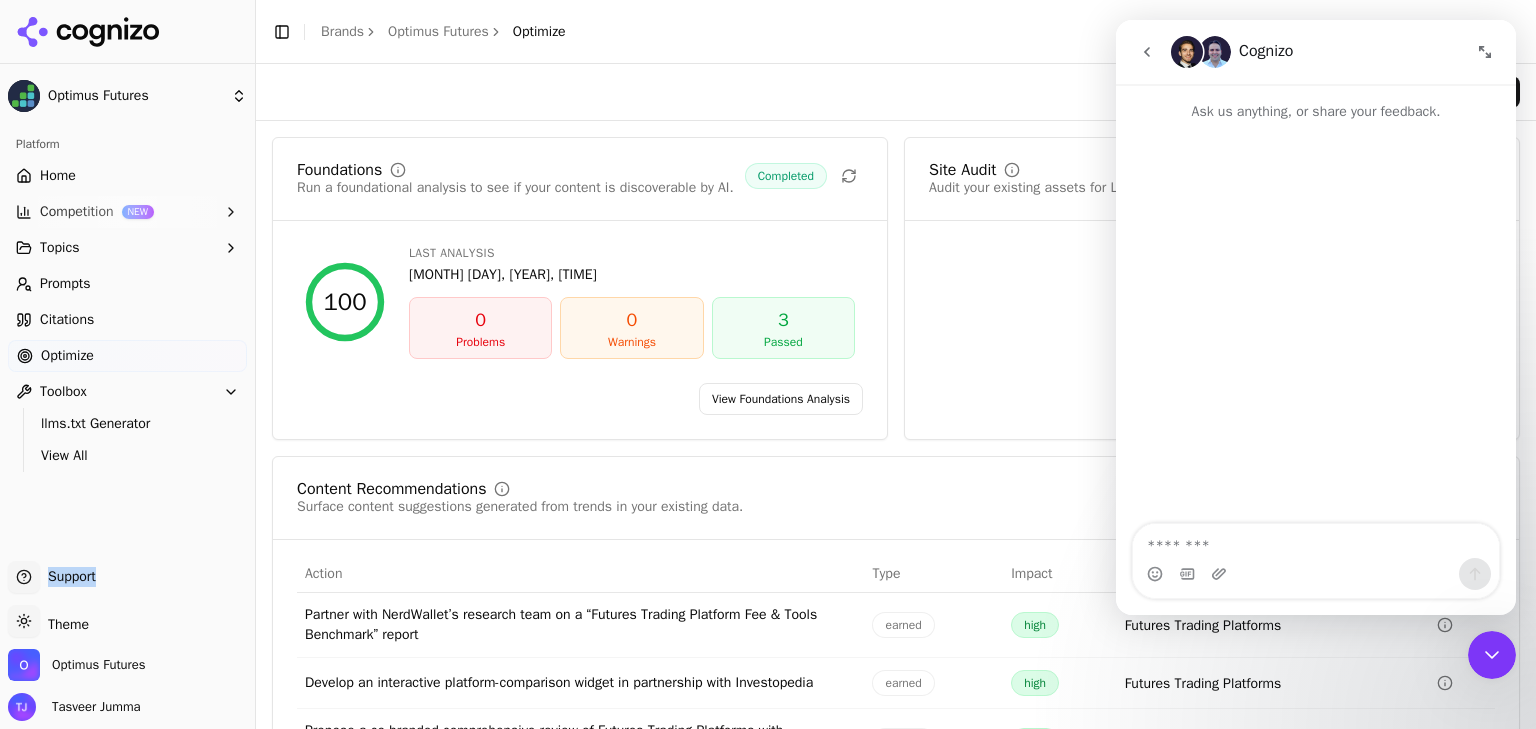 click on "Citations" at bounding box center [67, 320] 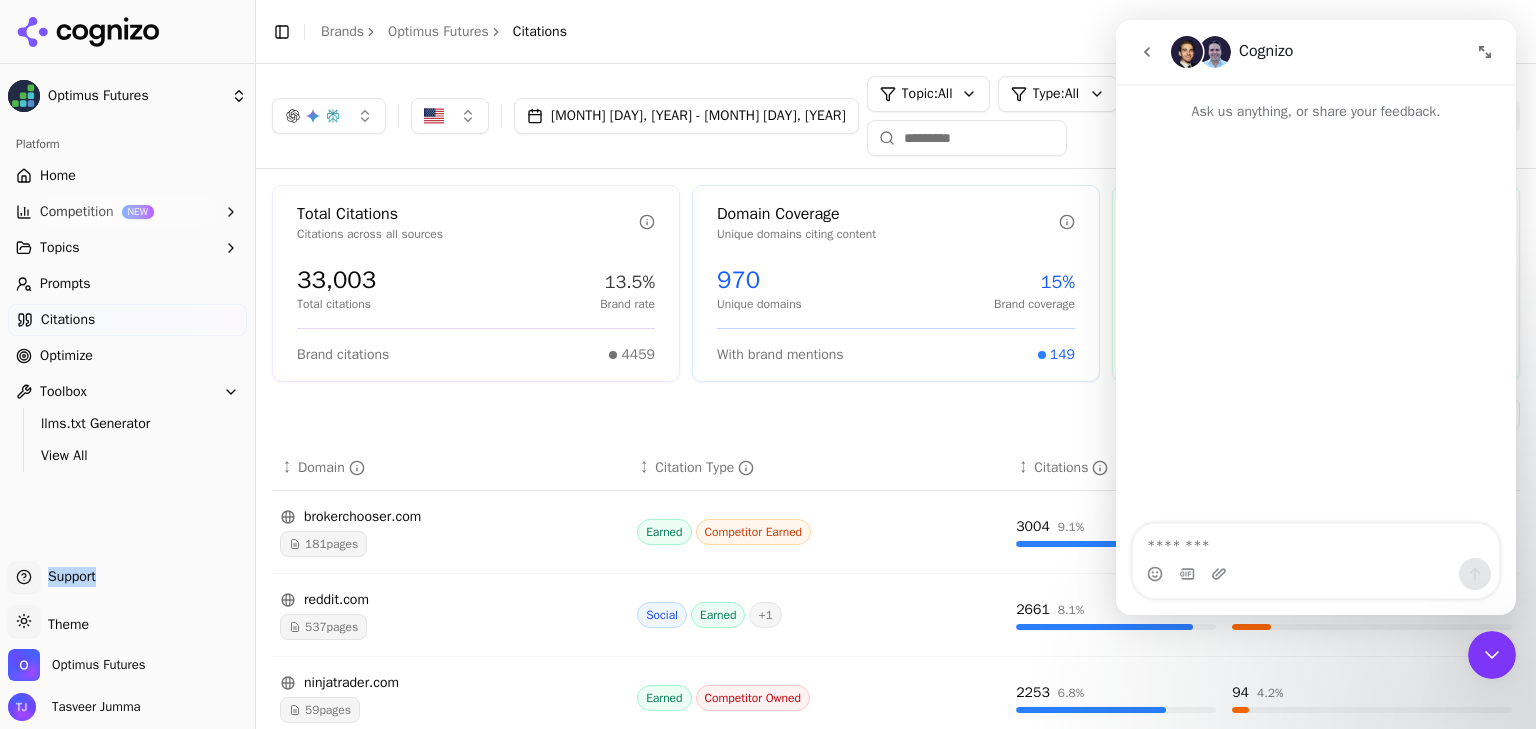 click on "Home" at bounding box center (127, 176) 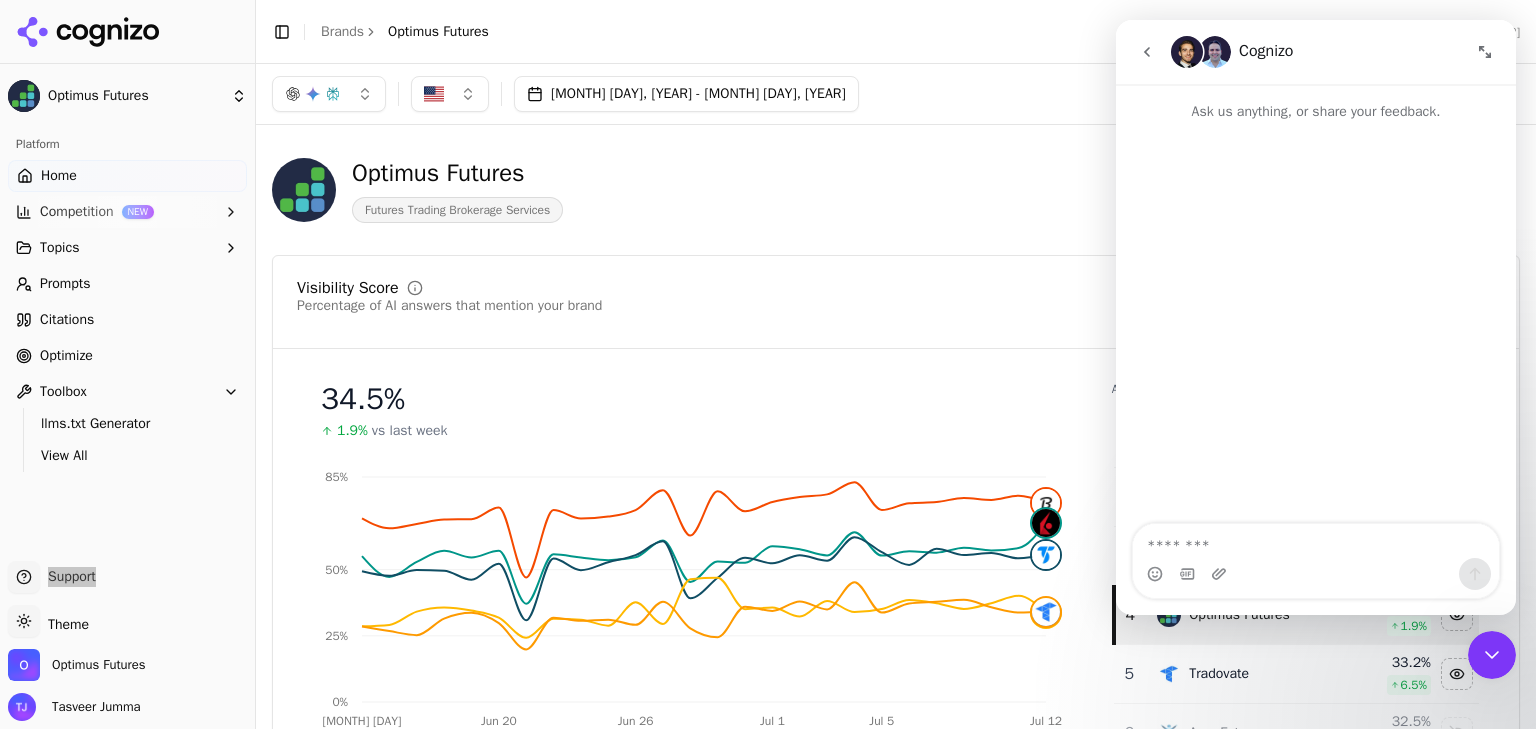 click at bounding box center (1492, 655) 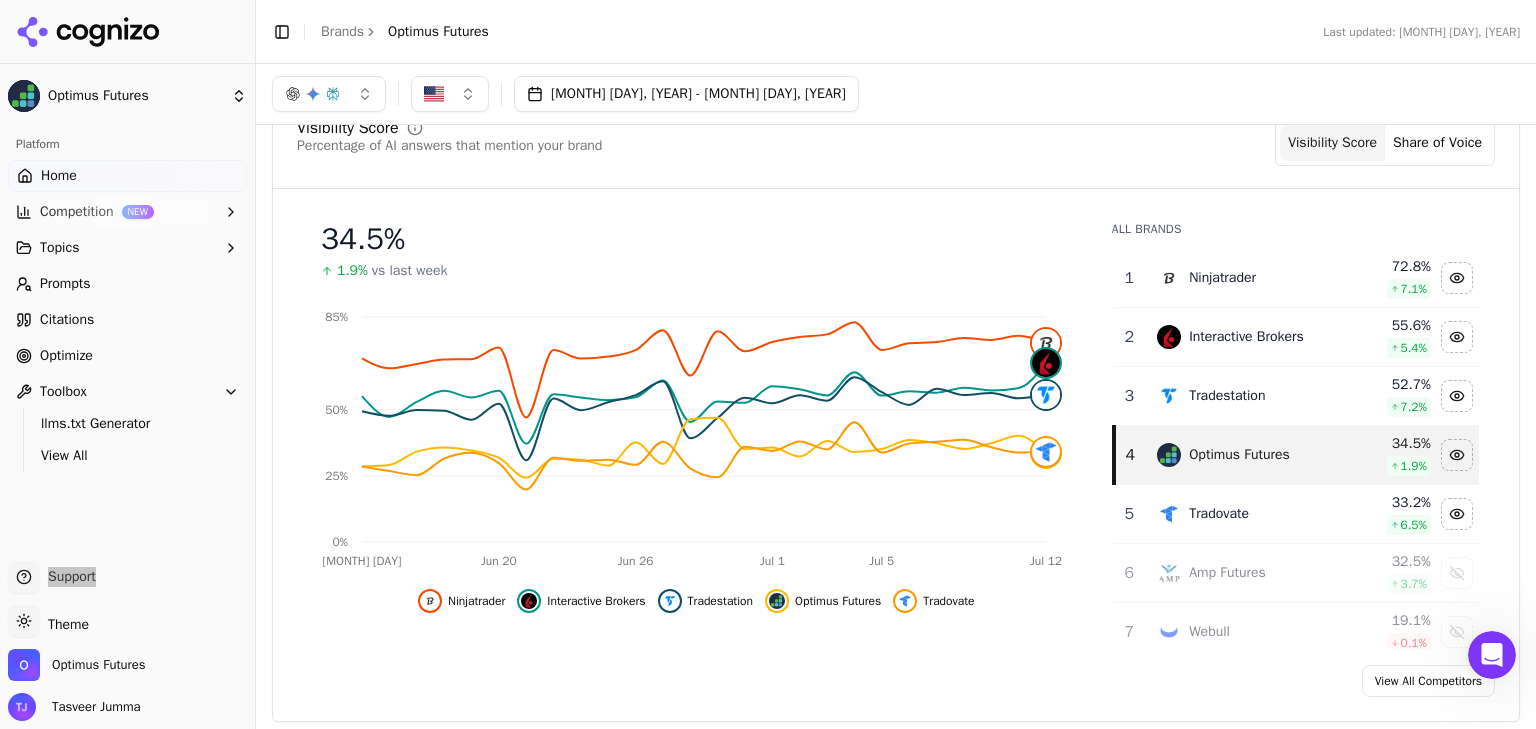 scroll, scrollTop: 155, scrollLeft: 0, axis: vertical 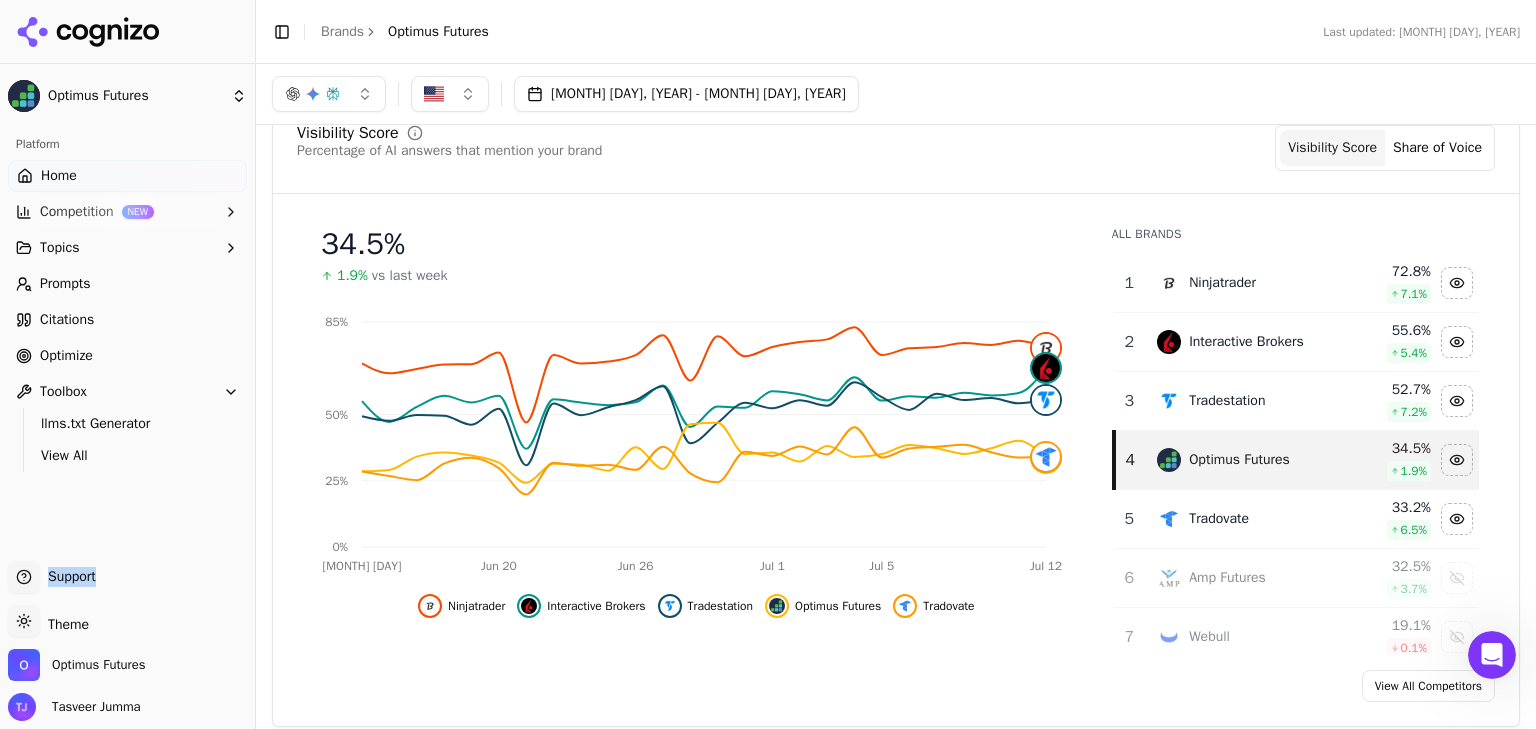 click on "Share of Voice" at bounding box center [1437, 148] 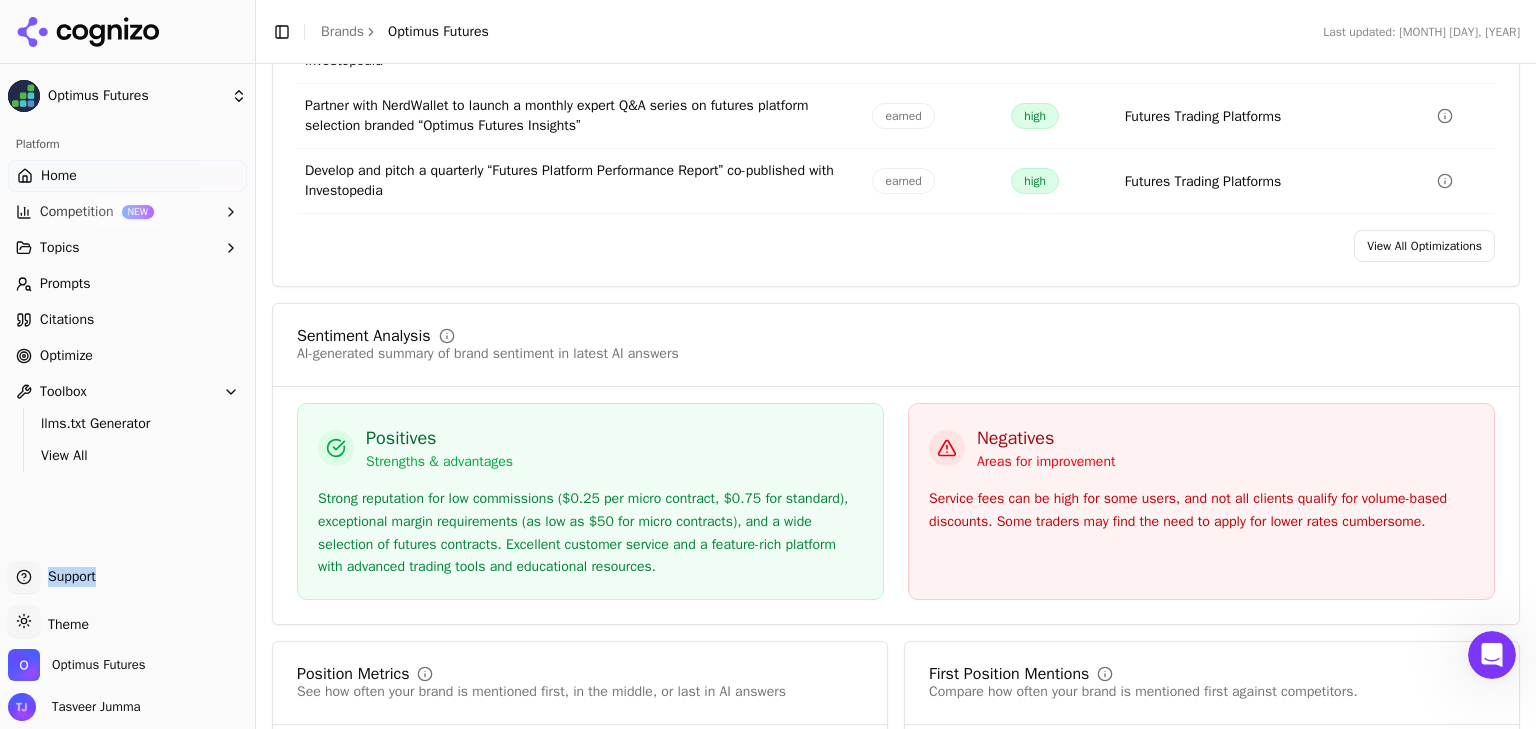 scroll, scrollTop: 3649, scrollLeft: 0, axis: vertical 